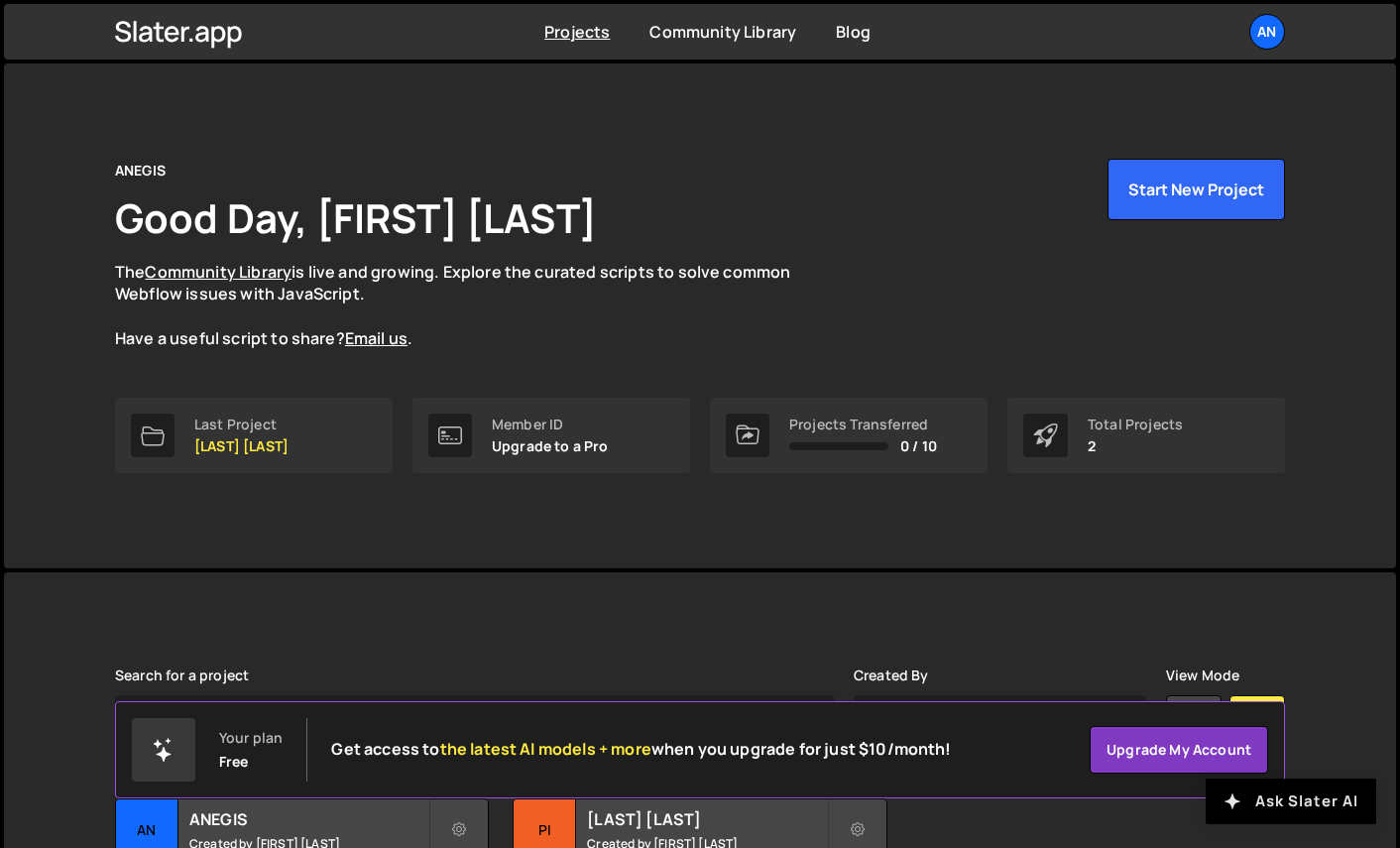 scroll, scrollTop: 0, scrollLeft: 0, axis: both 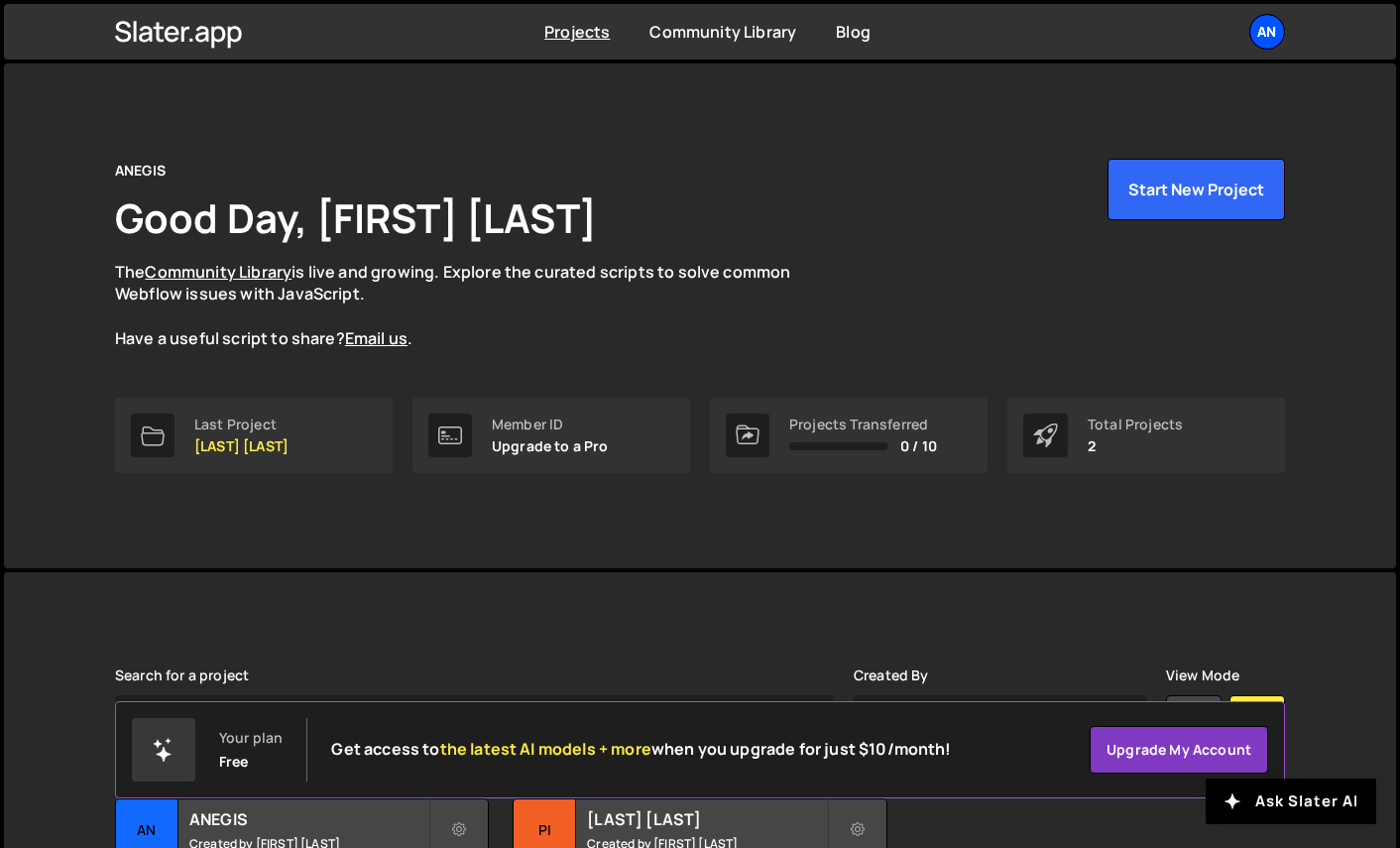 click on "AN" at bounding box center [1267, 32] 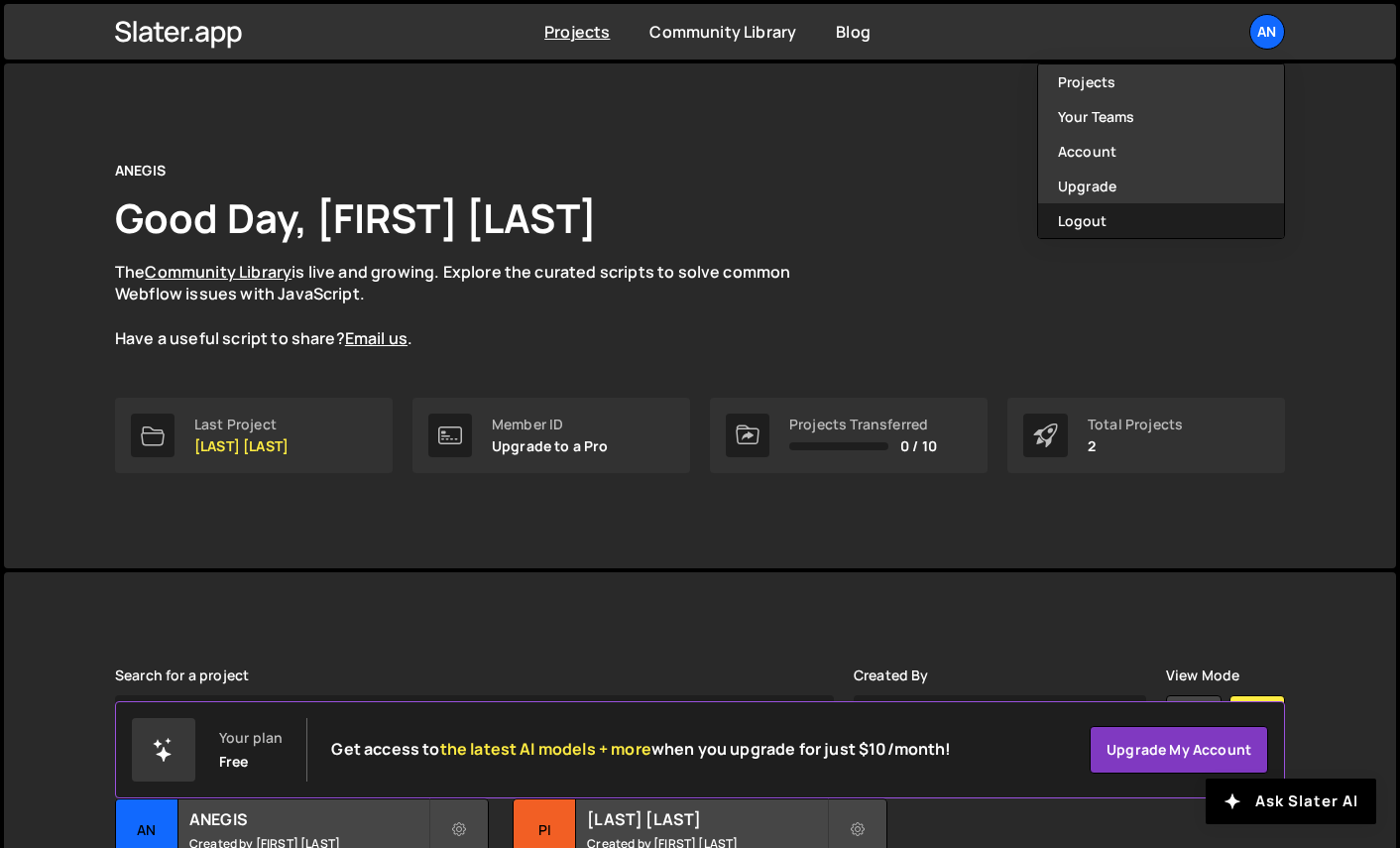 click on "Logout" at bounding box center (1161, 220) 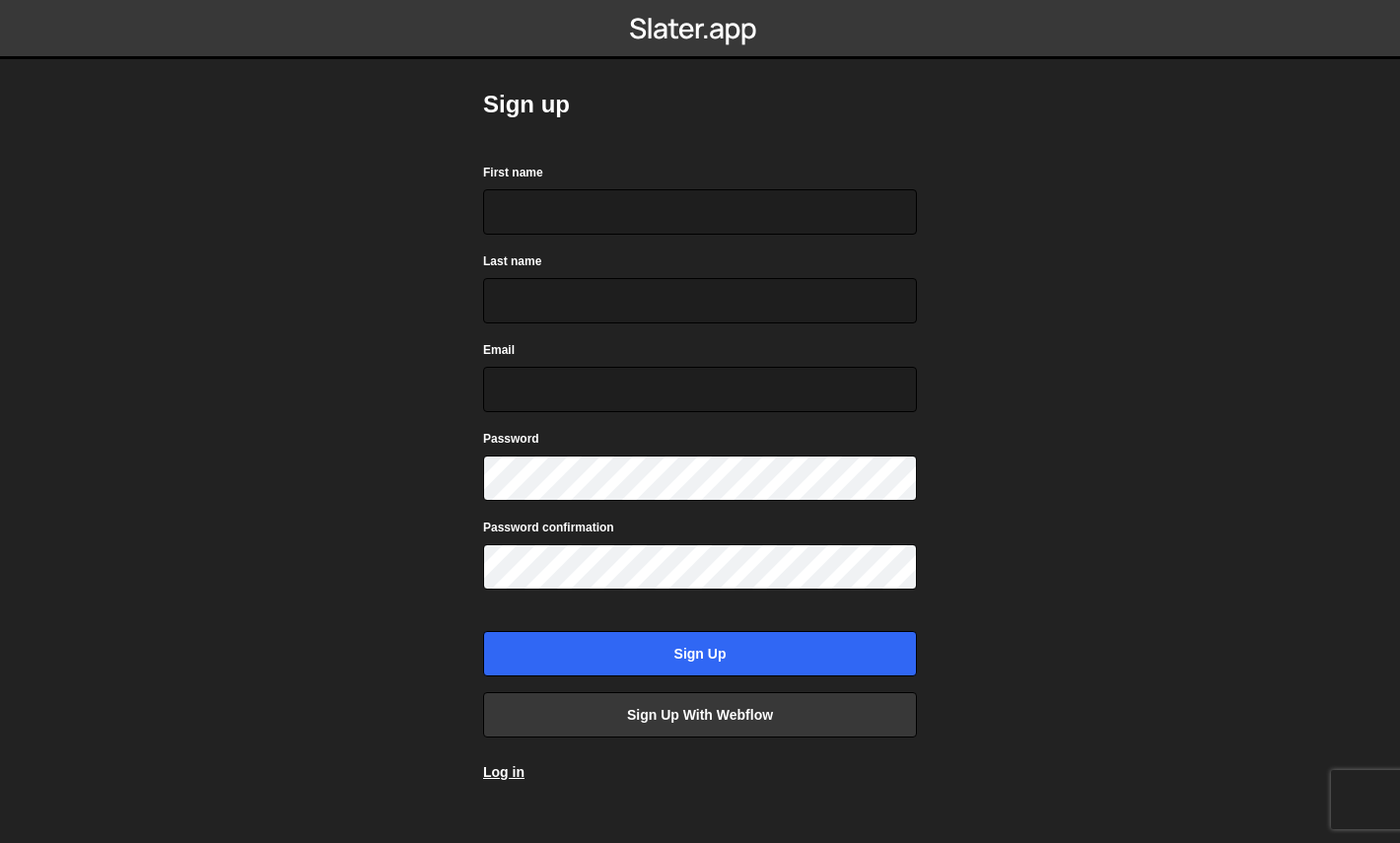 scroll, scrollTop: 0, scrollLeft: 0, axis: both 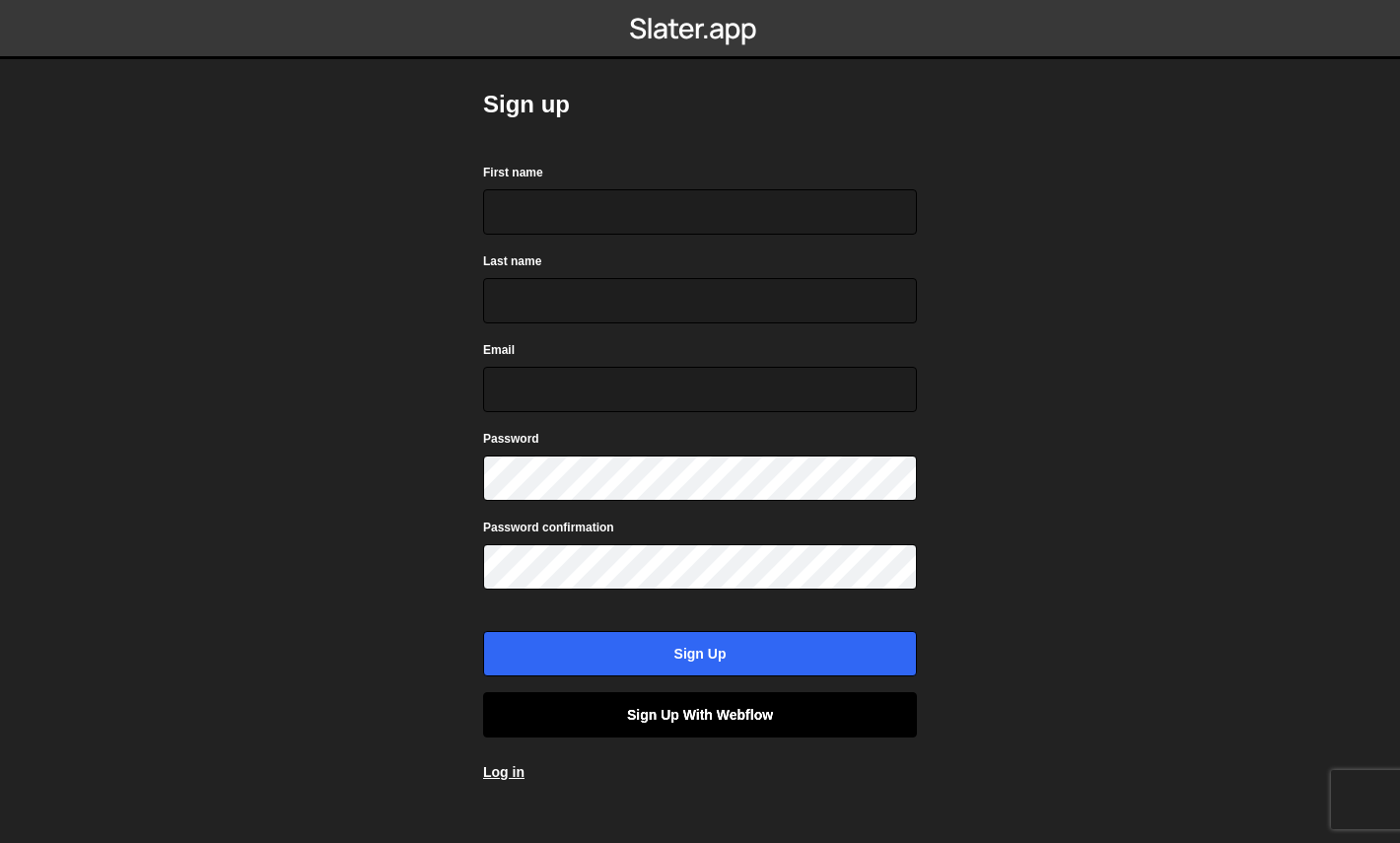 click on "Sign up with Webflow" at bounding box center (700, 715) 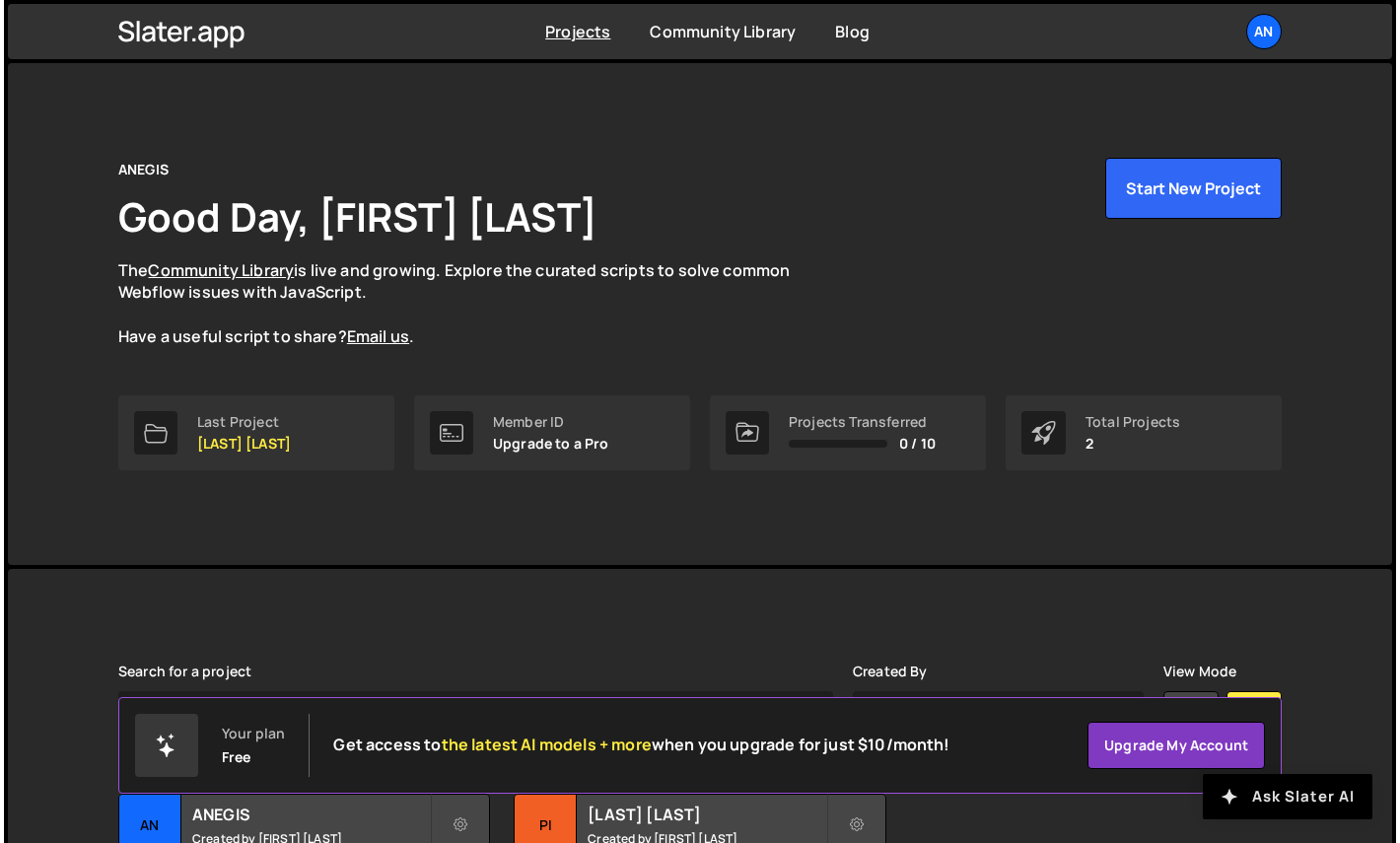 scroll, scrollTop: 0, scrollLeft: 0, axis: both 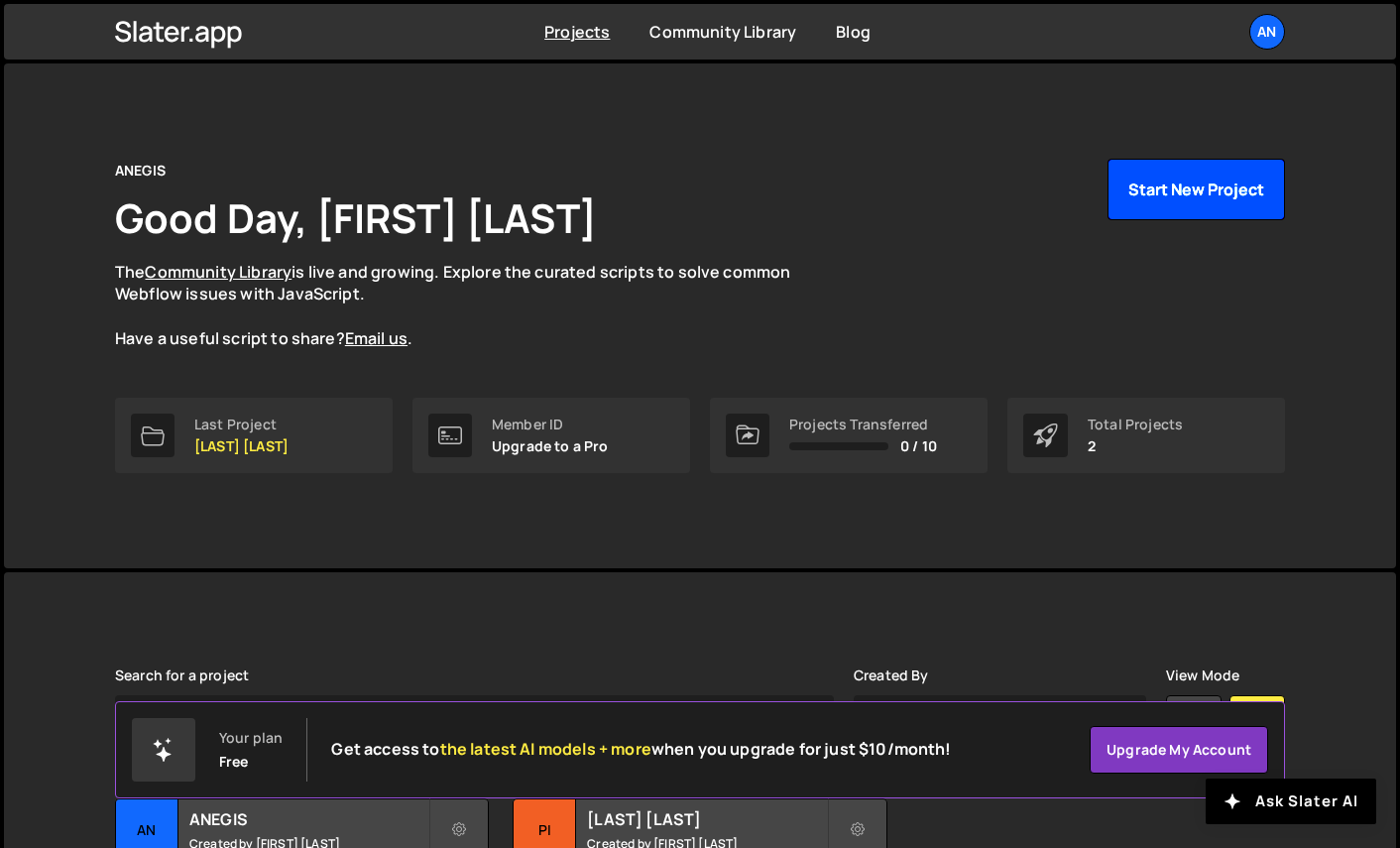 click on "Start New Project" at bounding box center [1196, 189] 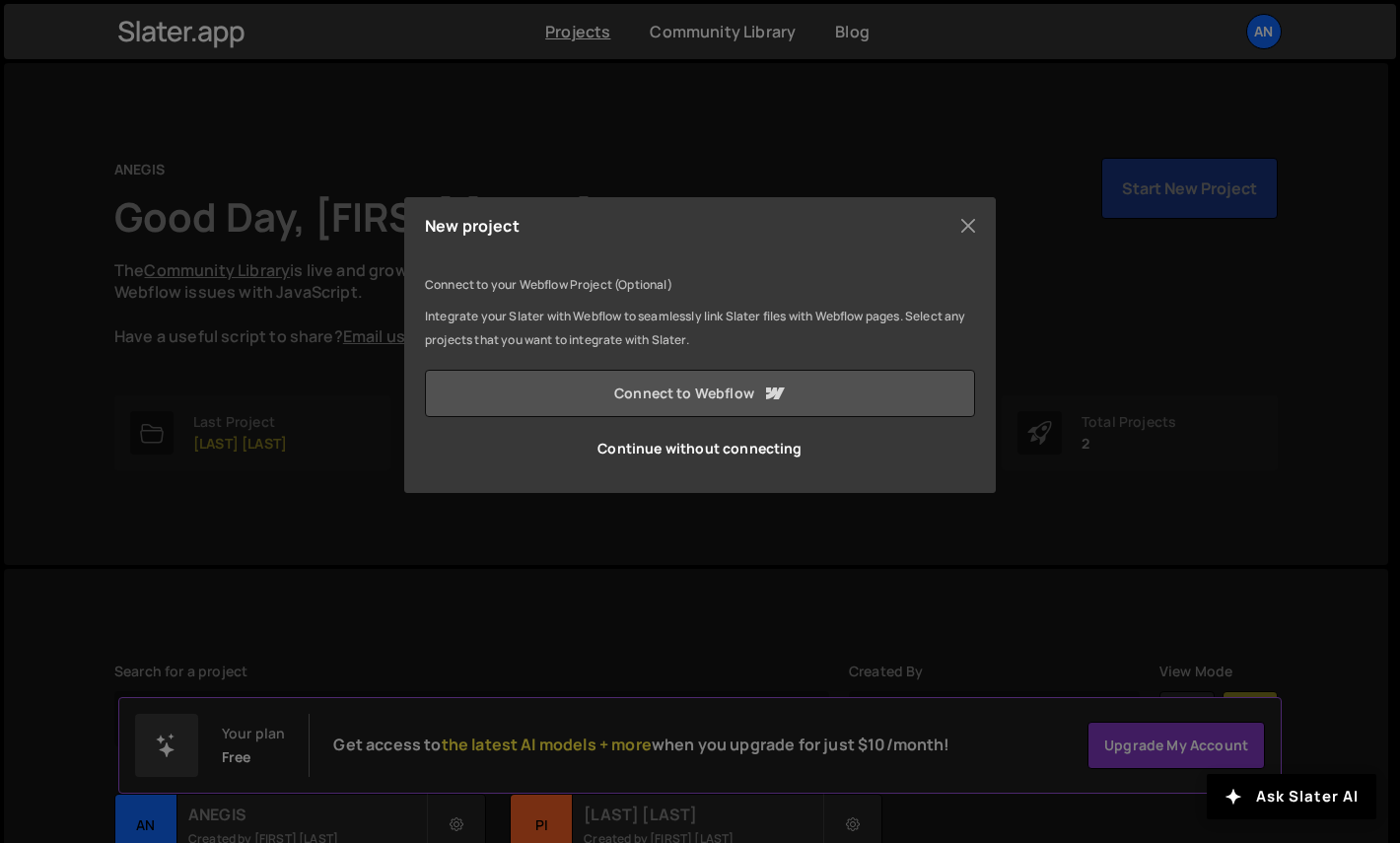 click on "Connect to Webflow" at bounding box center [700, 393] 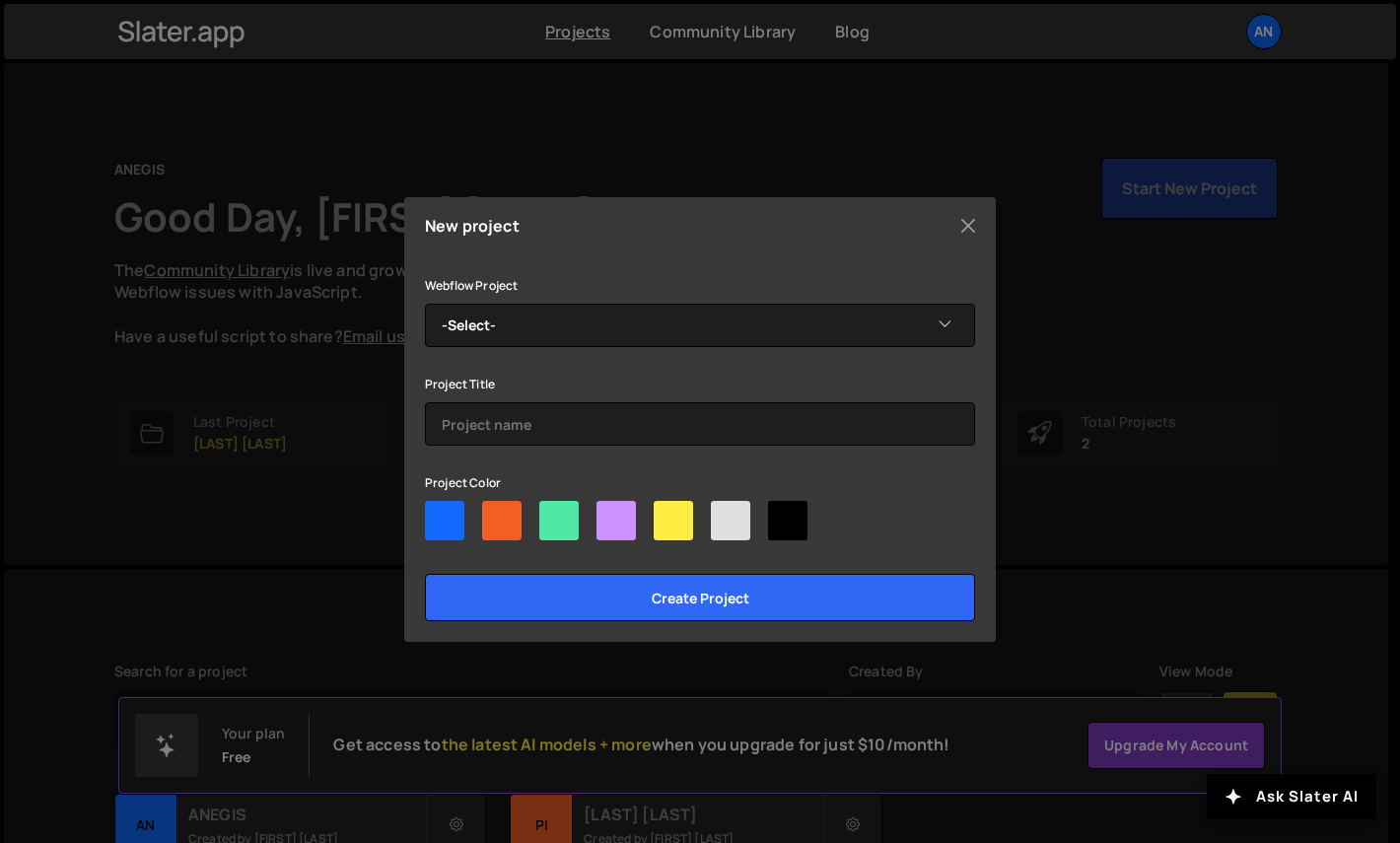scroll, scrollTop: 0, scrollLeft: 0, axis: both 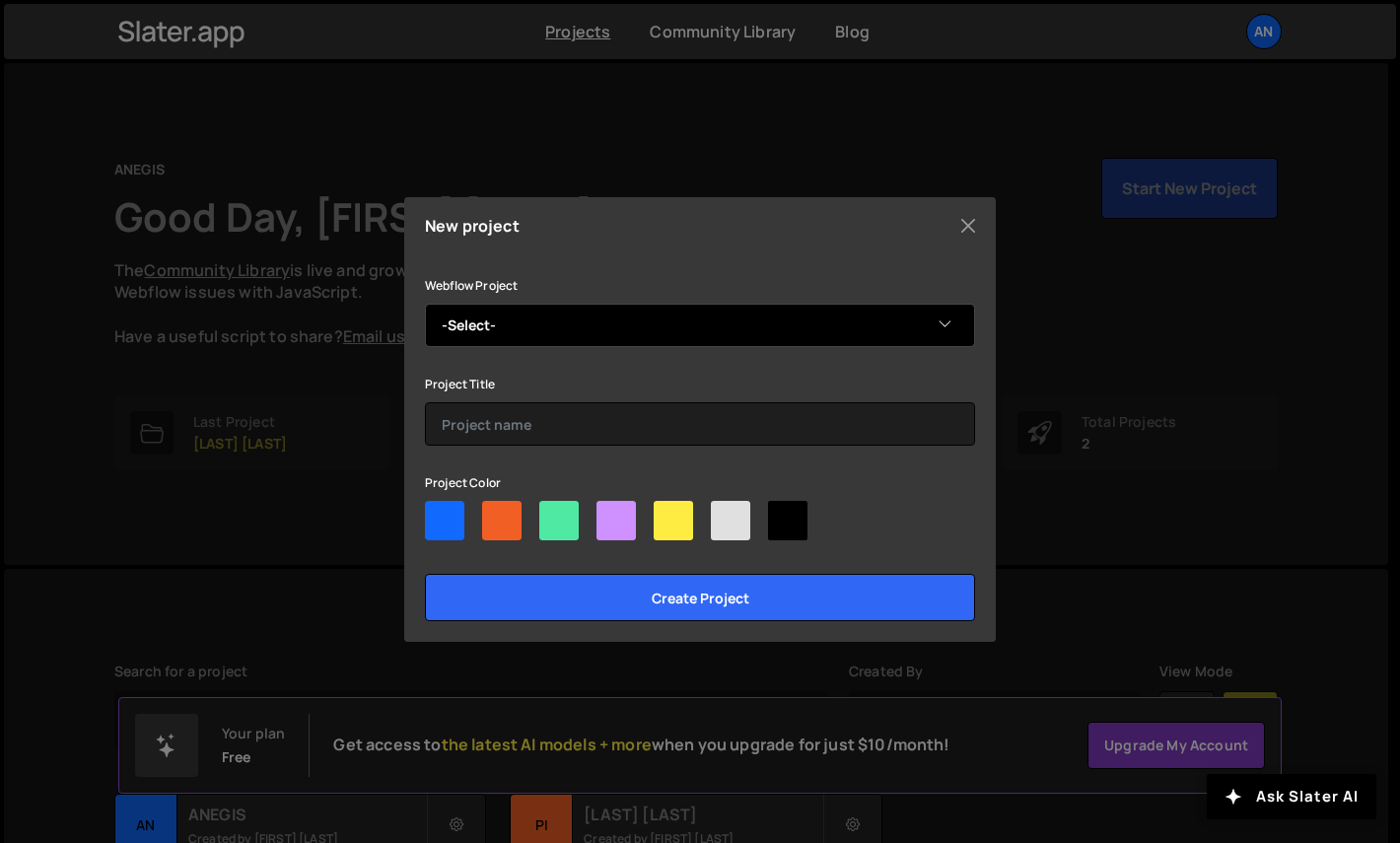 click on "-Select-
Bitcoin Capital" at bounding box center (700, 325) 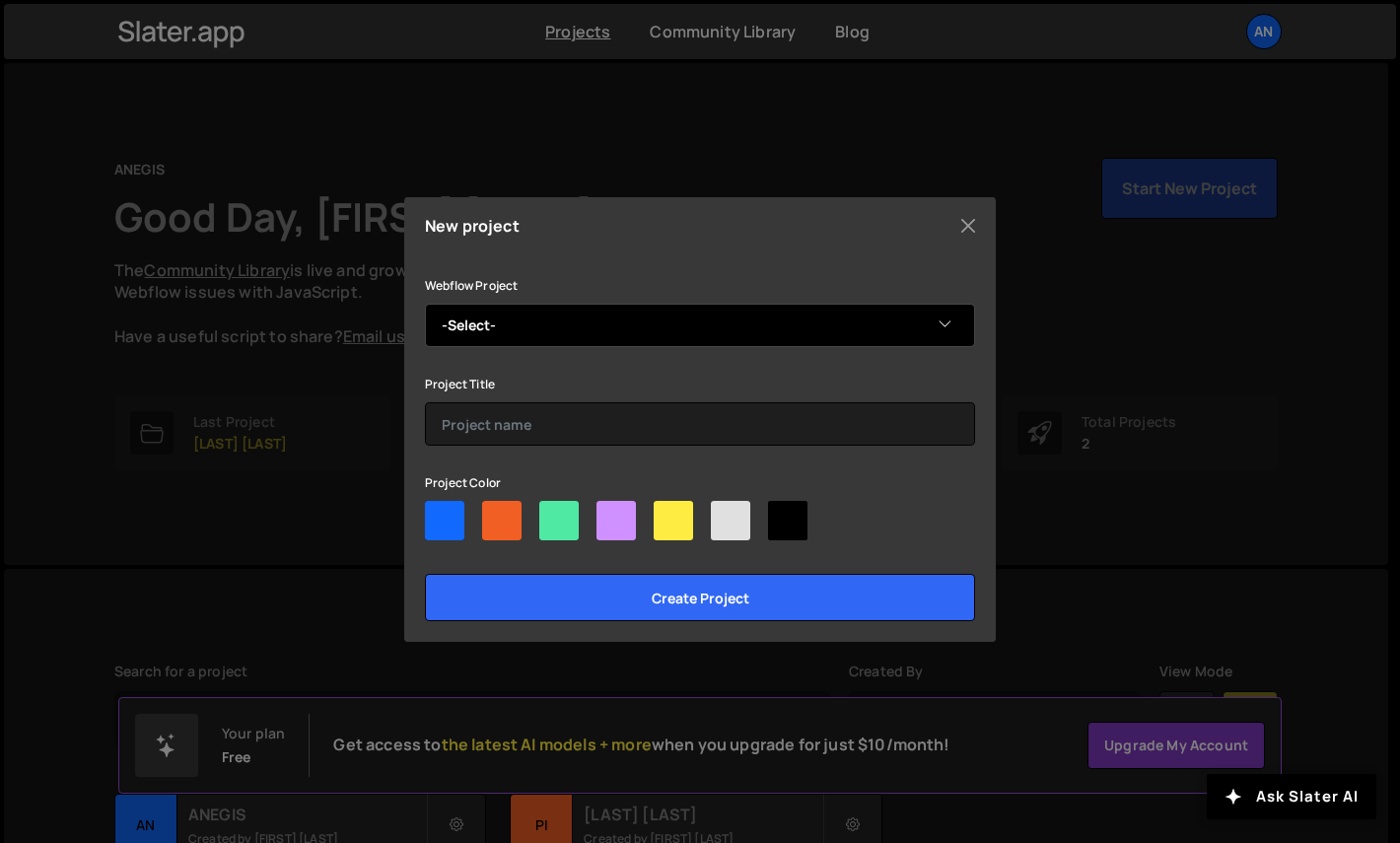 select on "6890c2bf2609de870e9090f8" 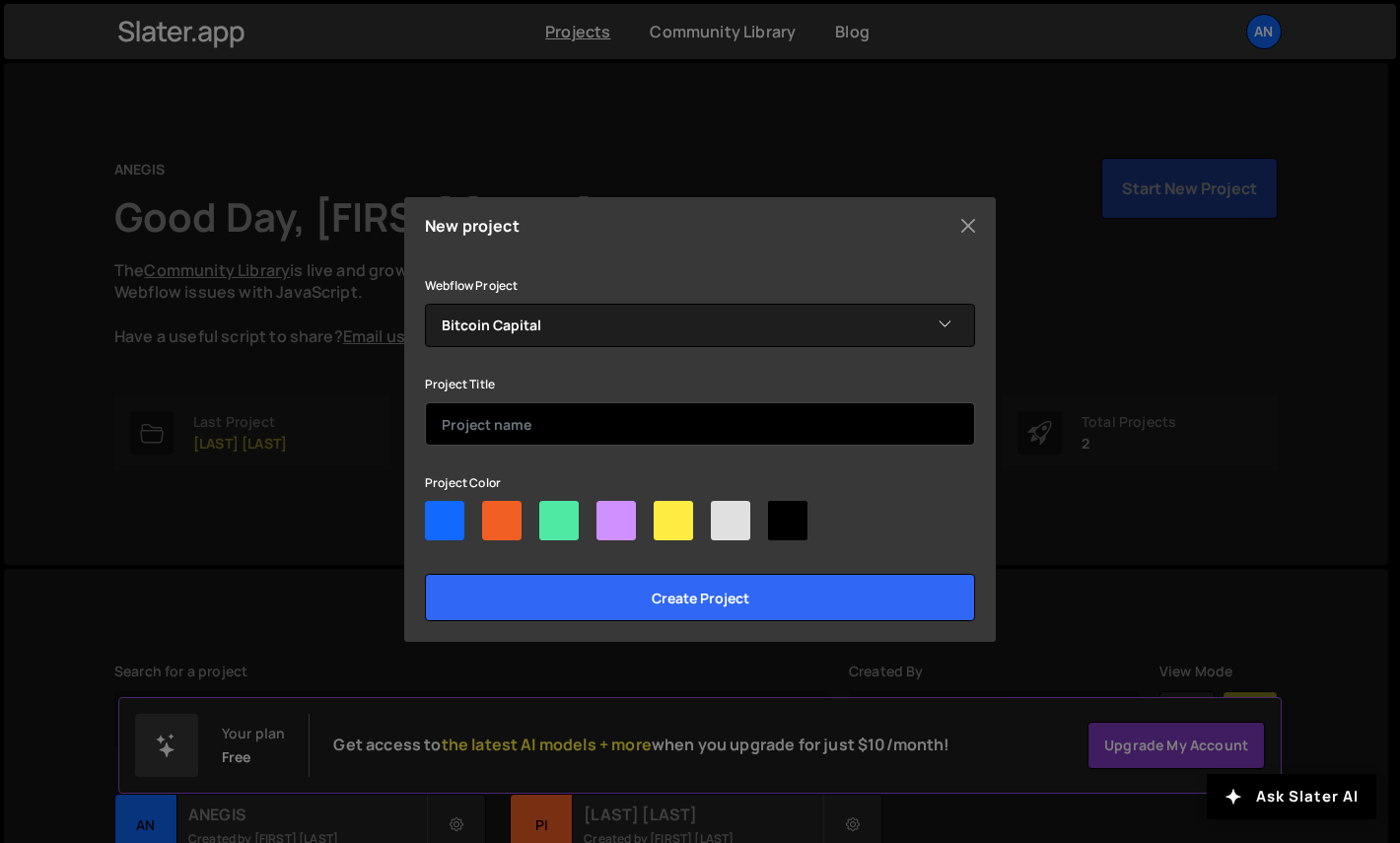 click at bounding box center (700, 424) 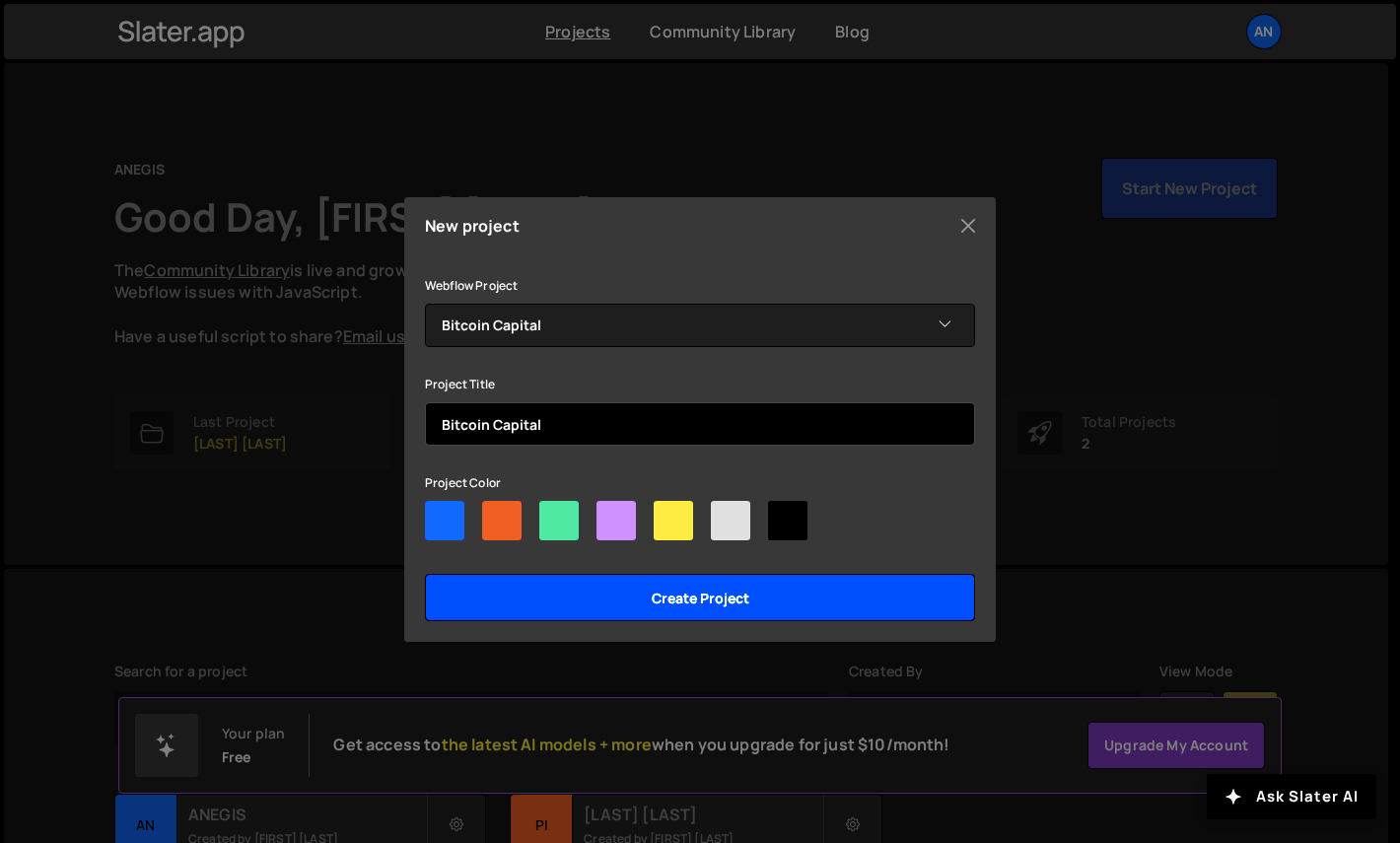 type on "Bitcoin Capital" 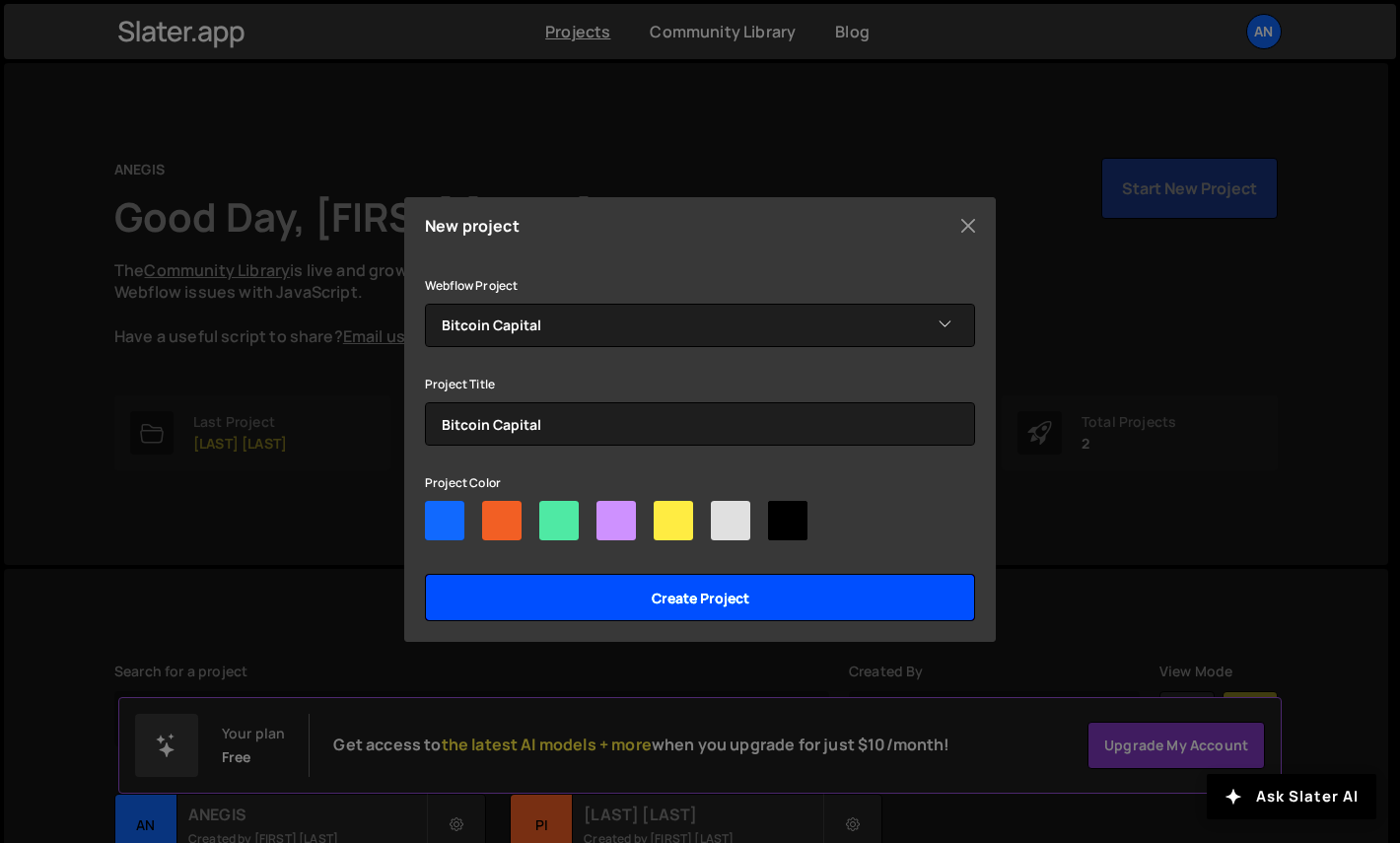 click on "Create project" at bounding box center [700, 597] 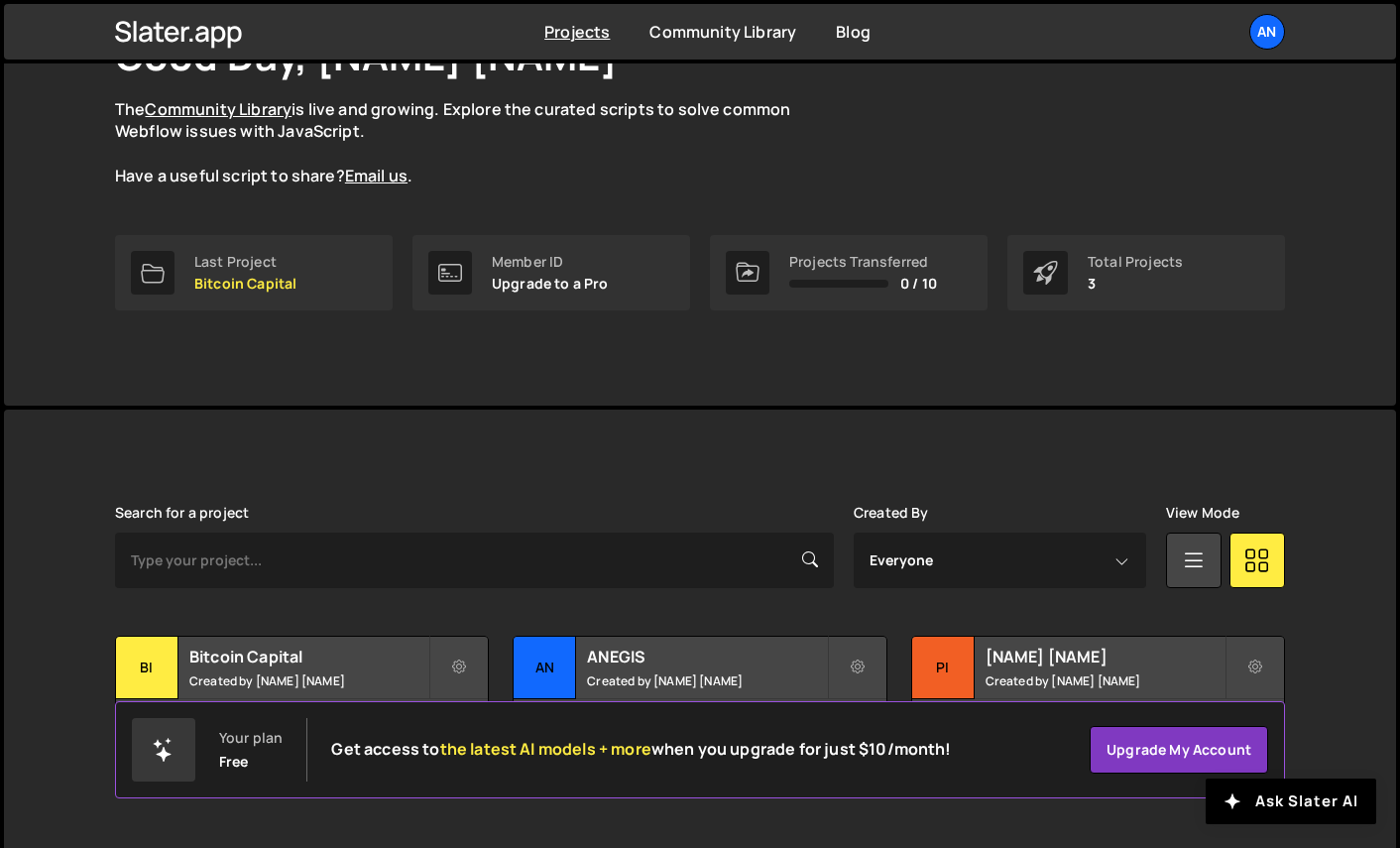 scroll, scrollTop: 173, scrollLeft: 0, axis: vertical 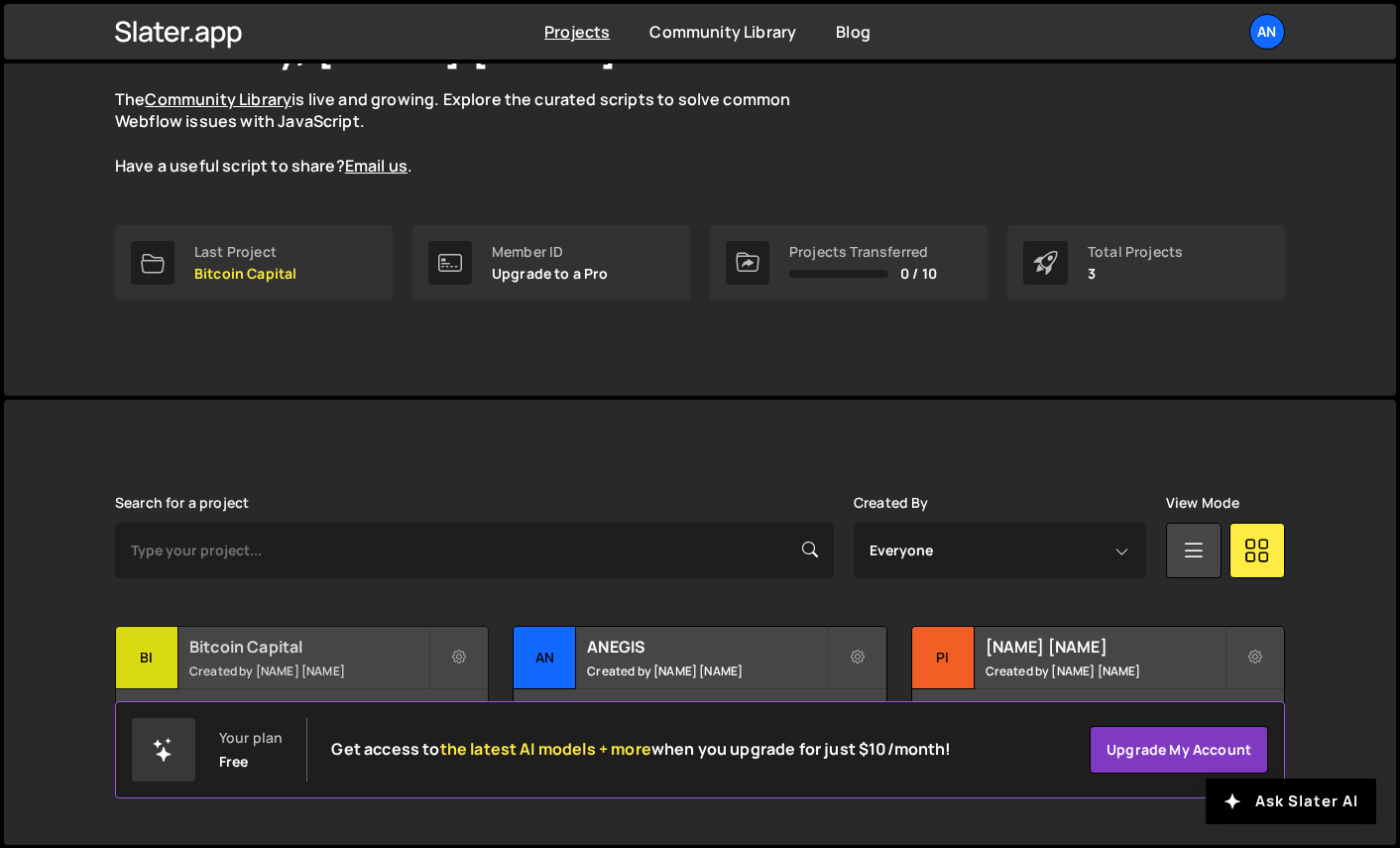 click on "Bitcoin Capital" at bounding box center (308, 647) 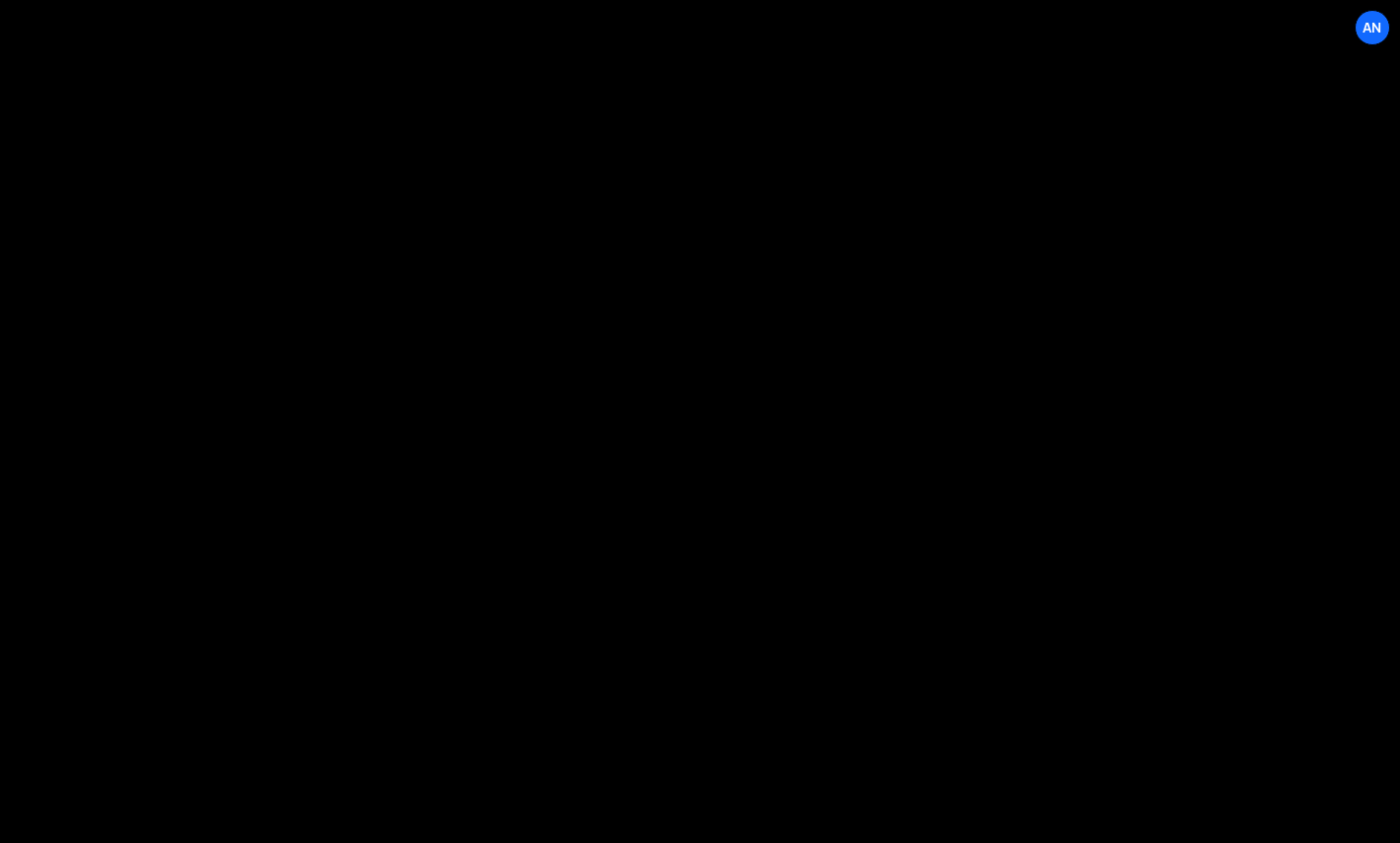 scroll, scrollTop: 0, scrollLeft: 0, axis: both 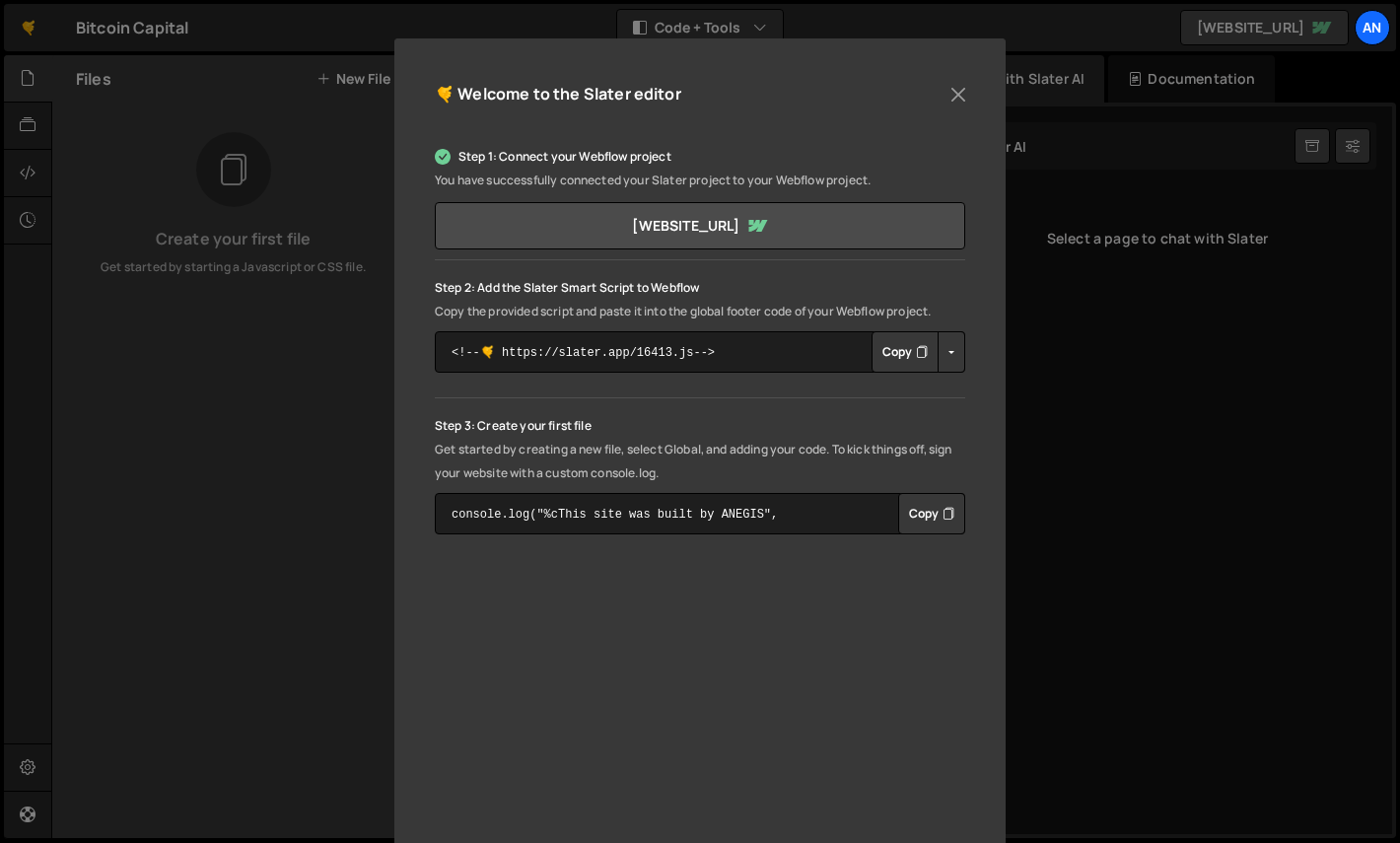 click at bounding box center (951, 352) 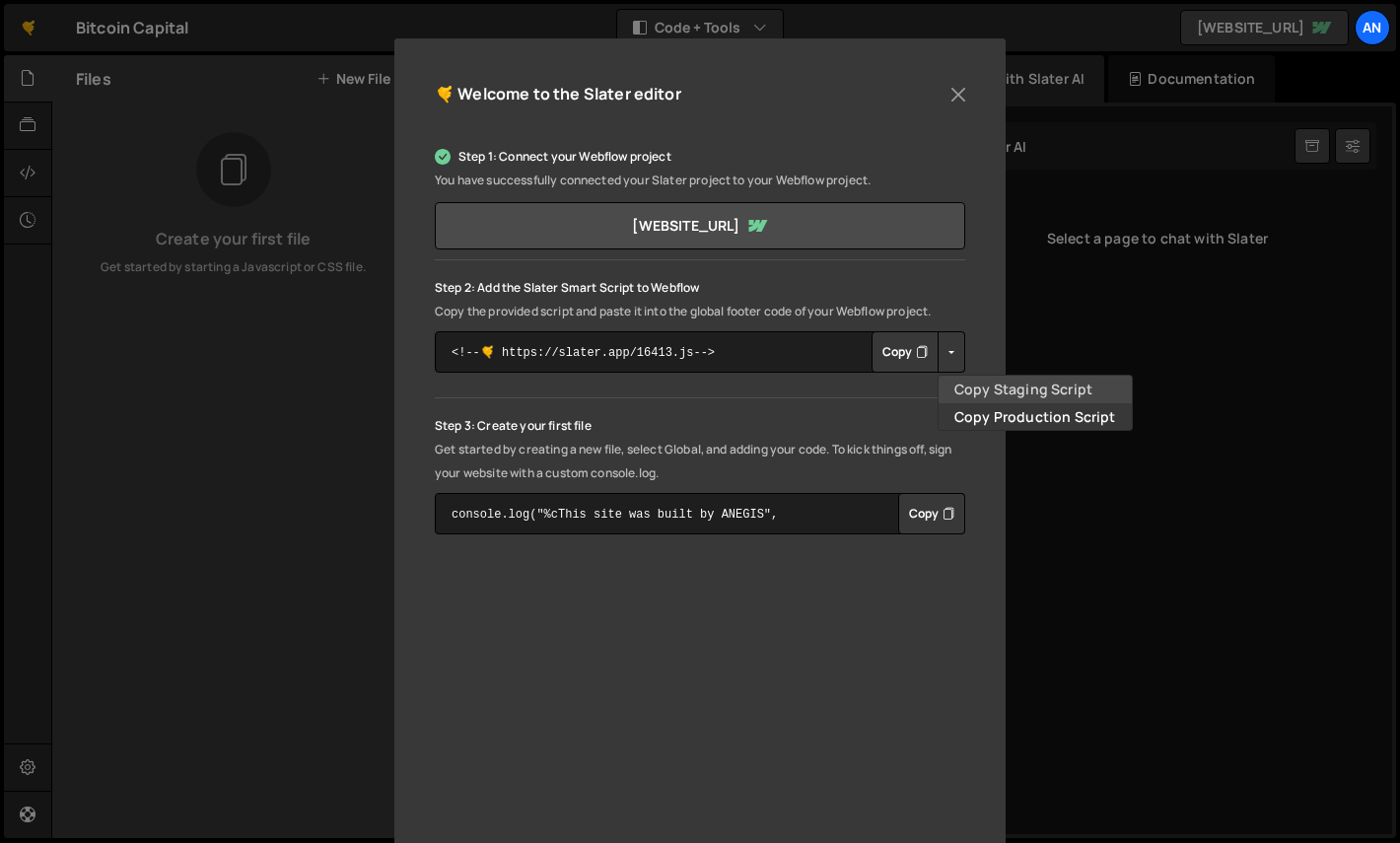 click on "Copy Staging Script" at bounding box center (1035, 389) 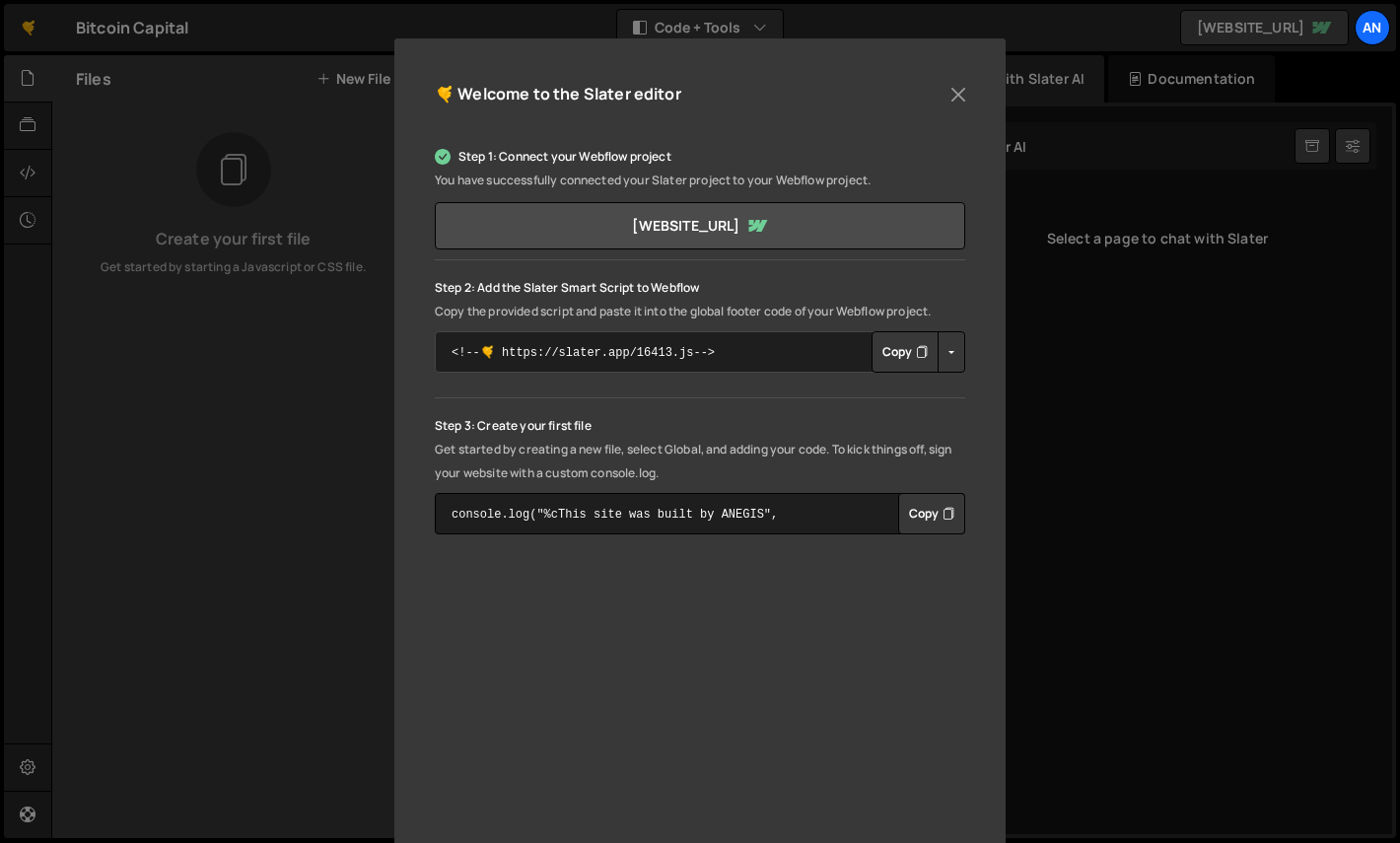 drag, startPoint x: 721, startPoint y: 359, endPoint x: 410, endPoint y: 358, distance: 311.0016 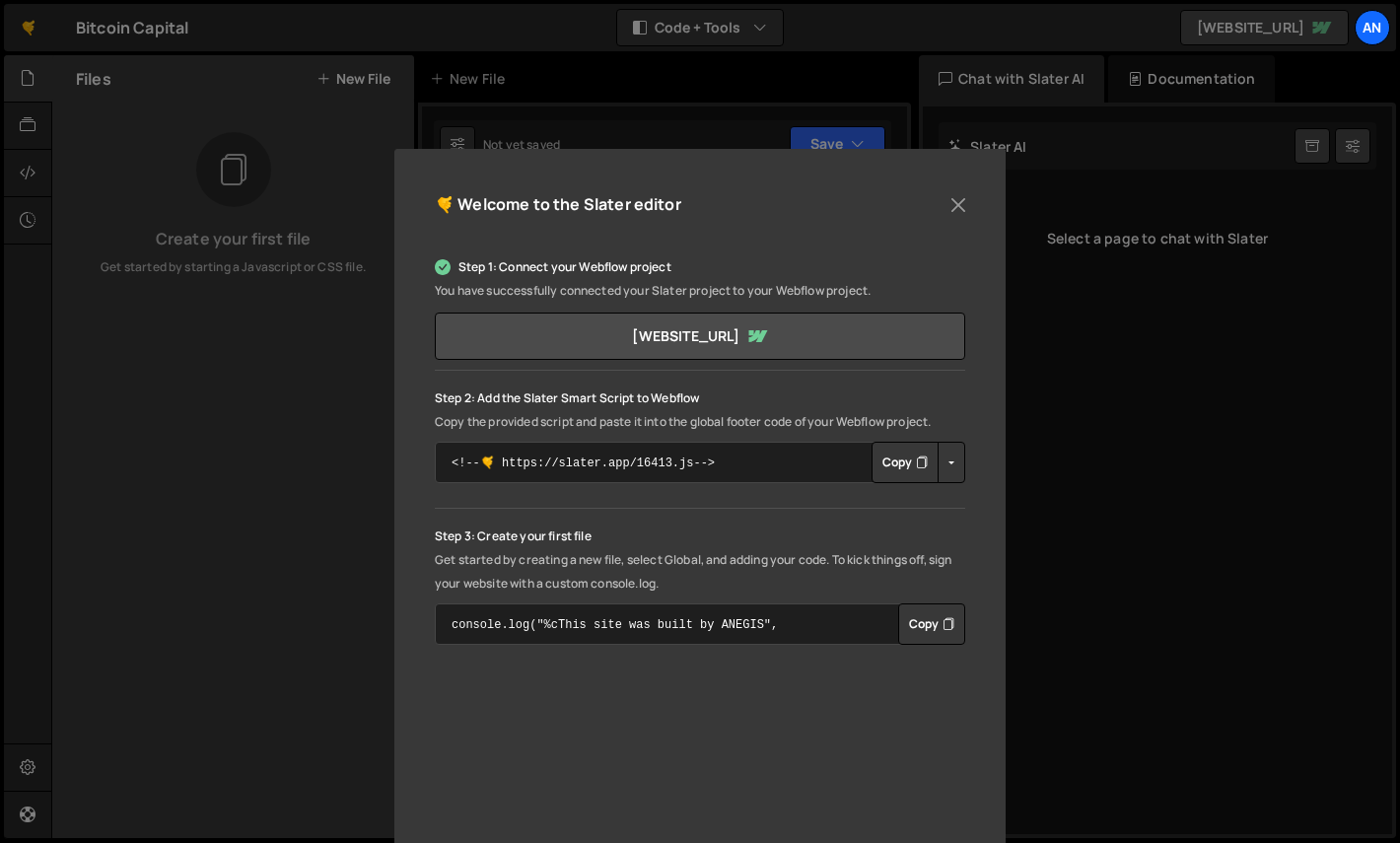scroll, scrollTop: 0, scrollLeft: 0, axis: both 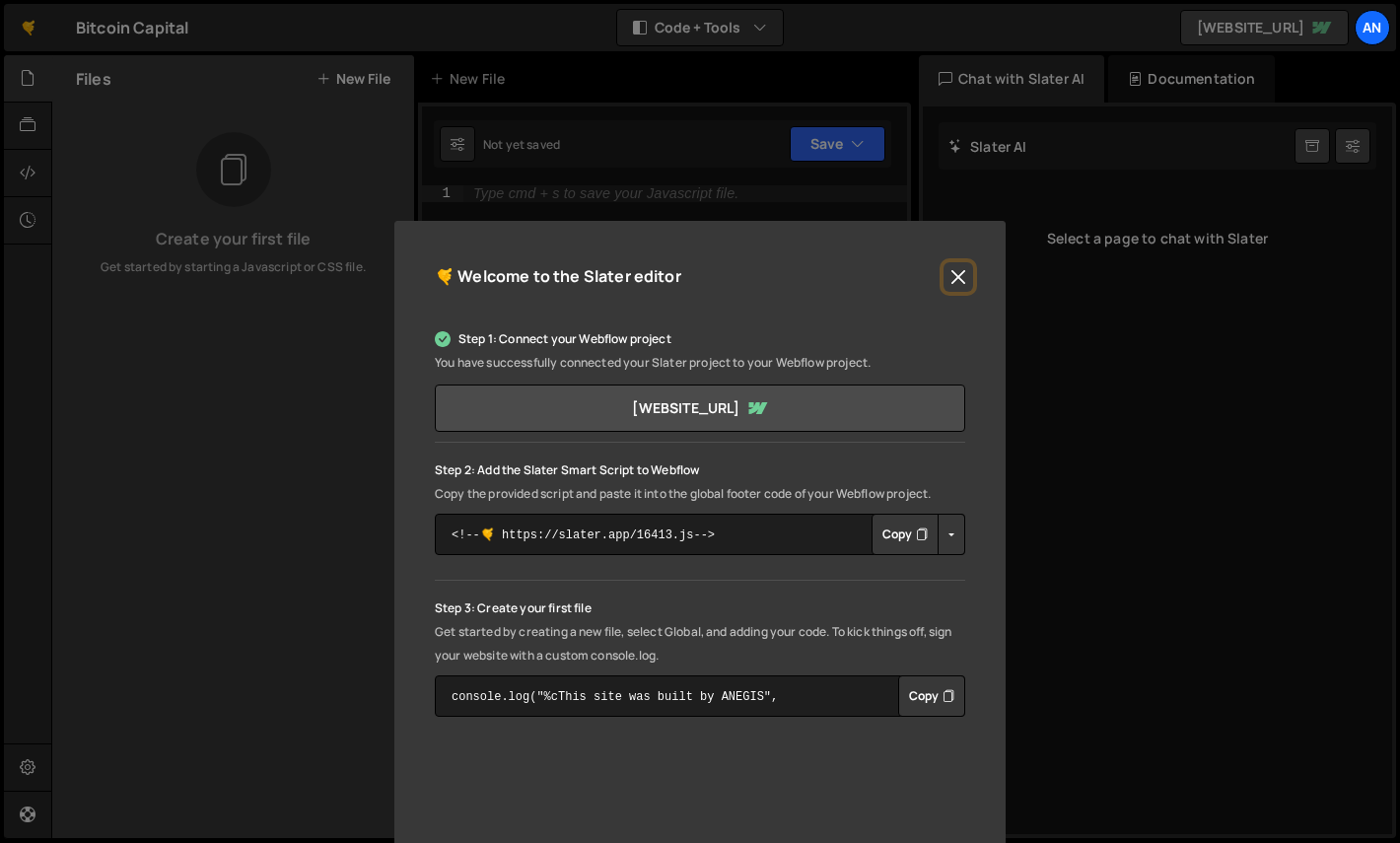 click at bounding box center [958, 277] 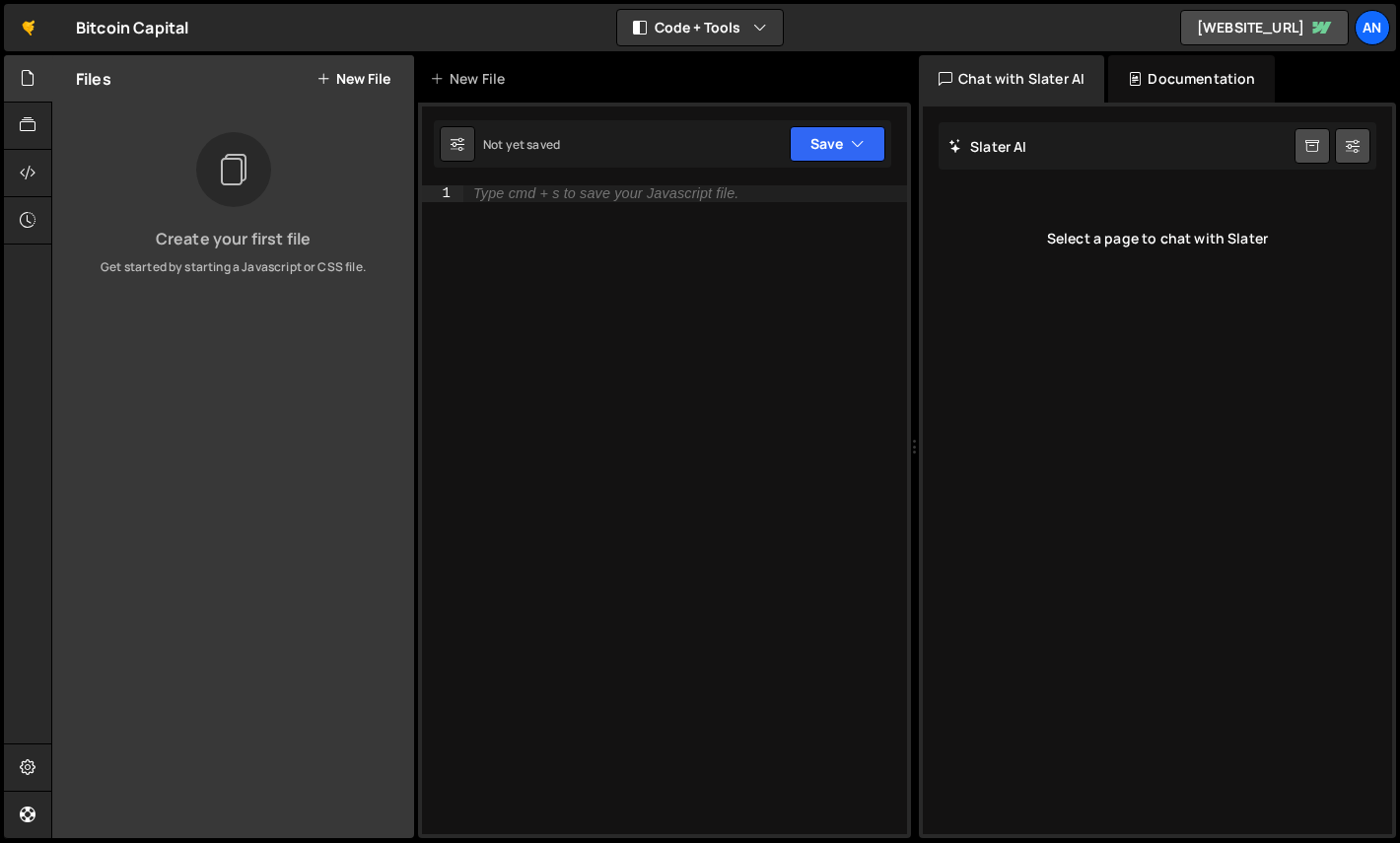 click on "New File" at bounding box center [353, 79] 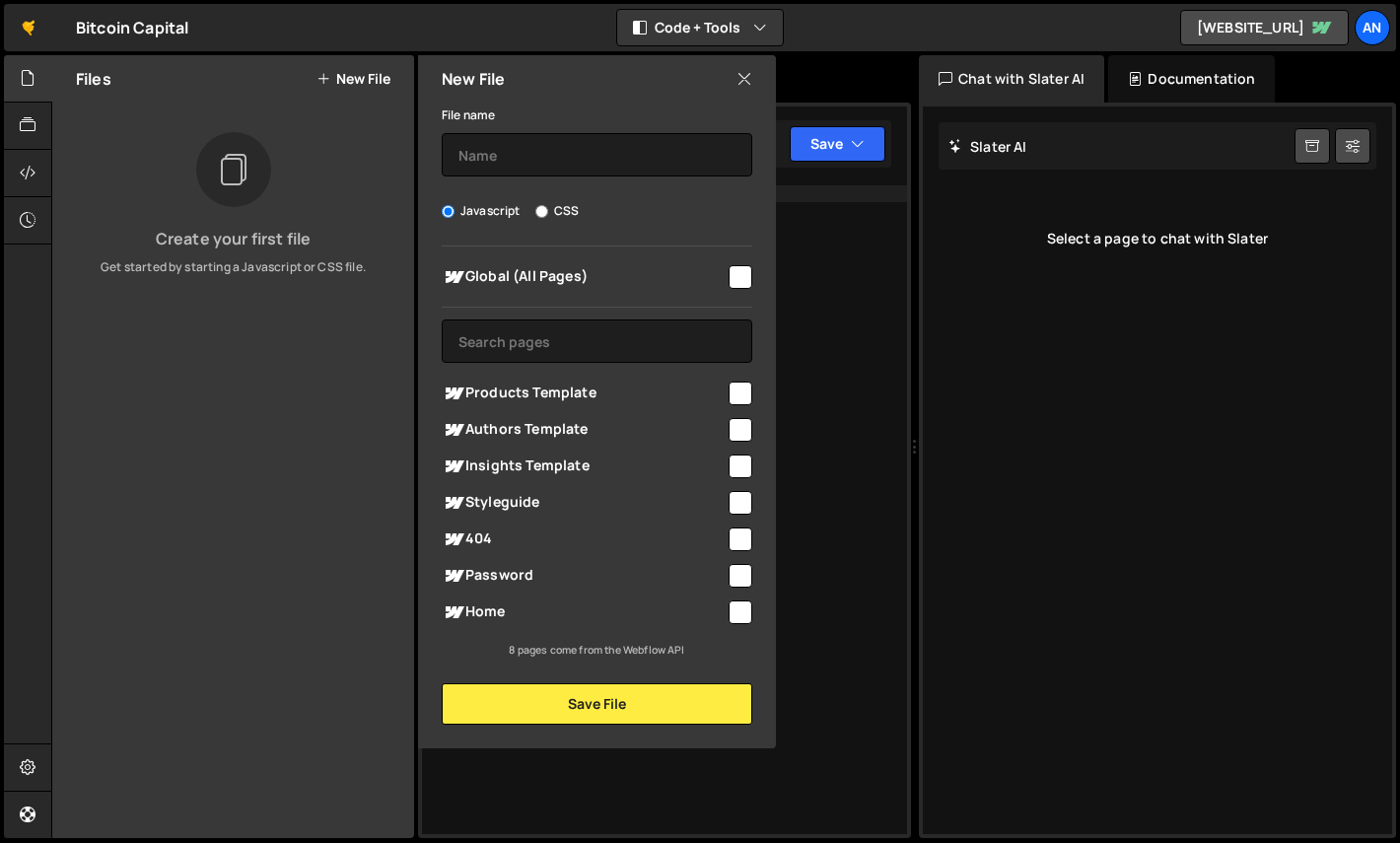 click at bounding box center (740, 612) 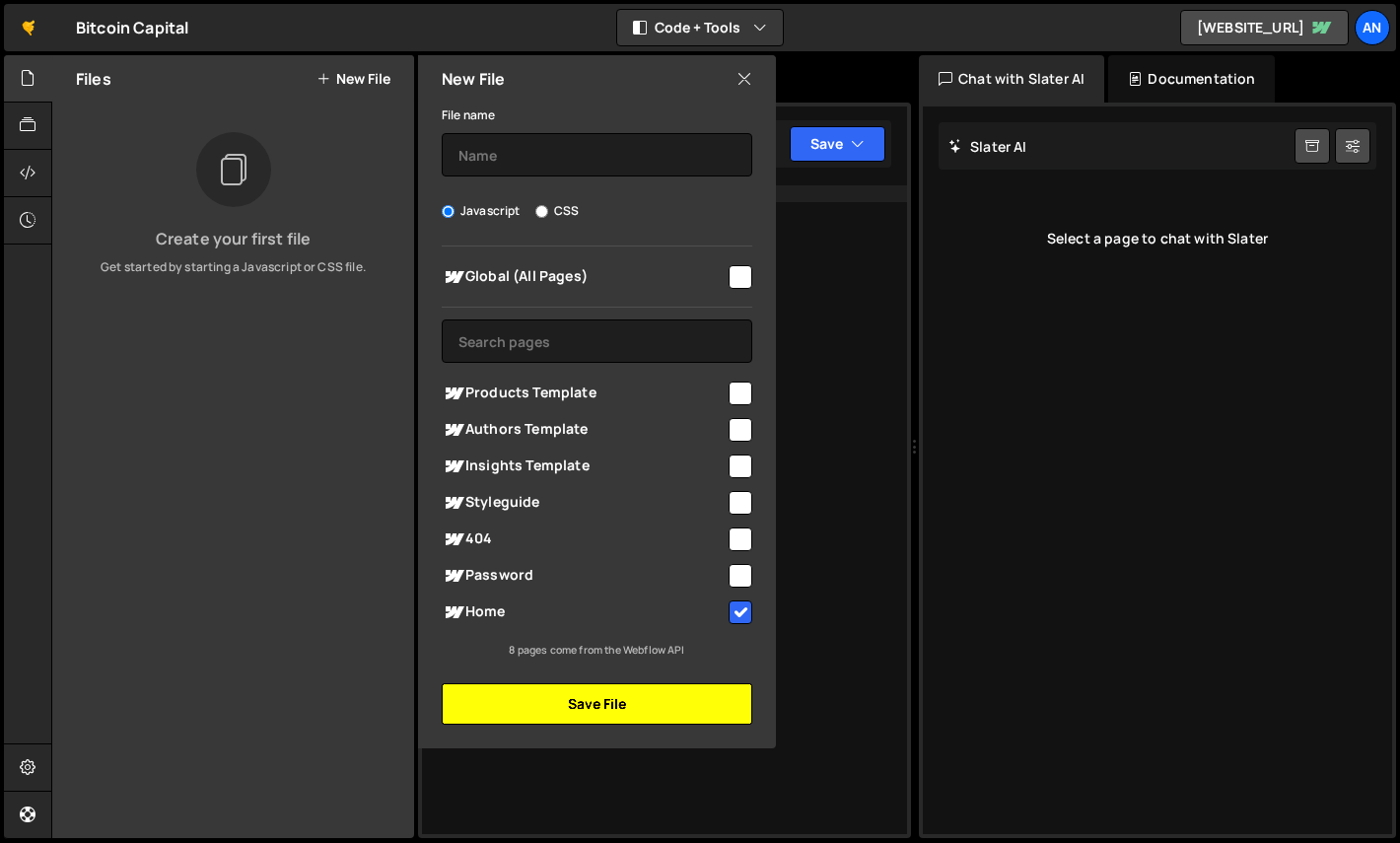 click on "Save File" at bounding box center [596, 704] 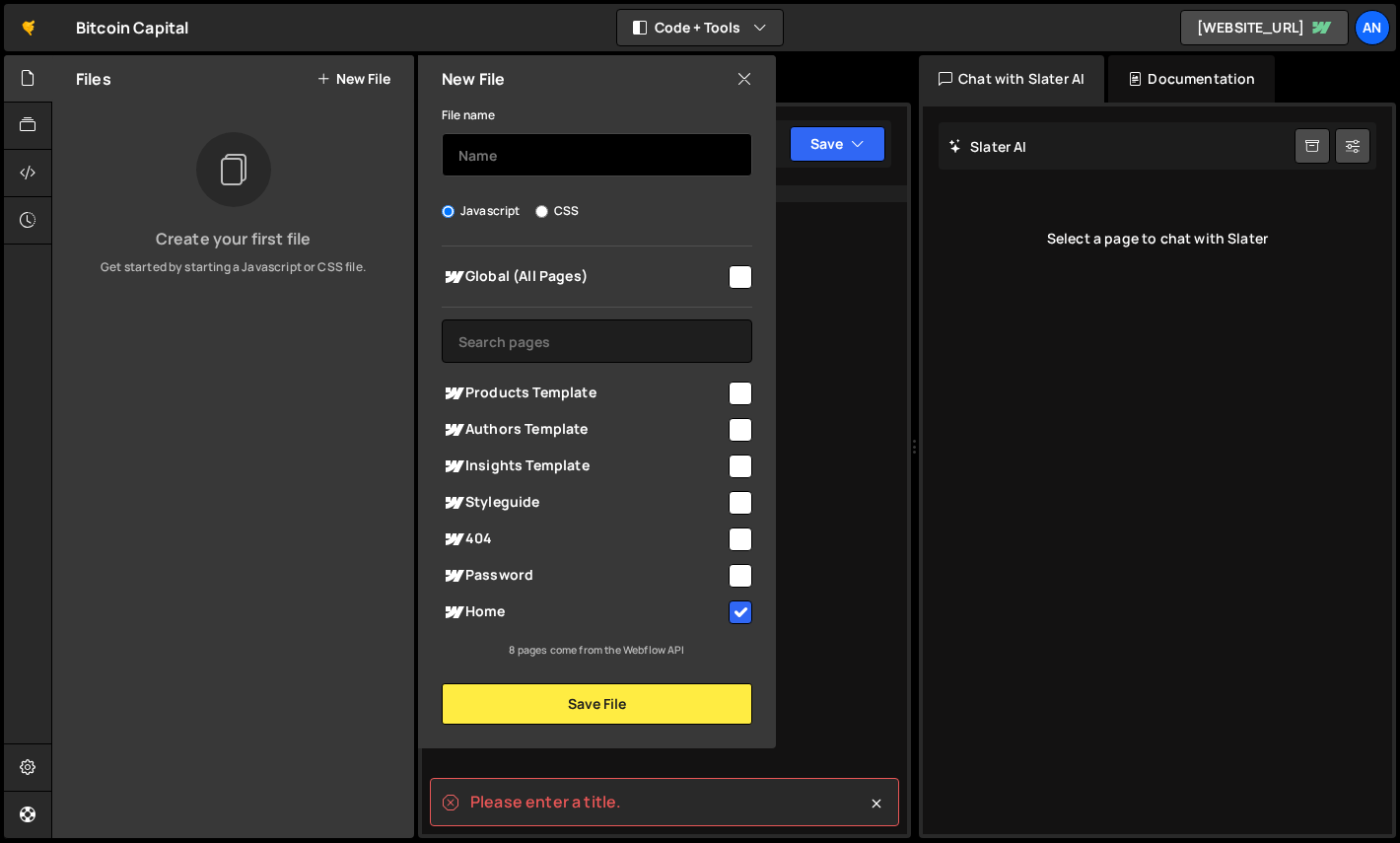 click at bounding box center [596, 155] 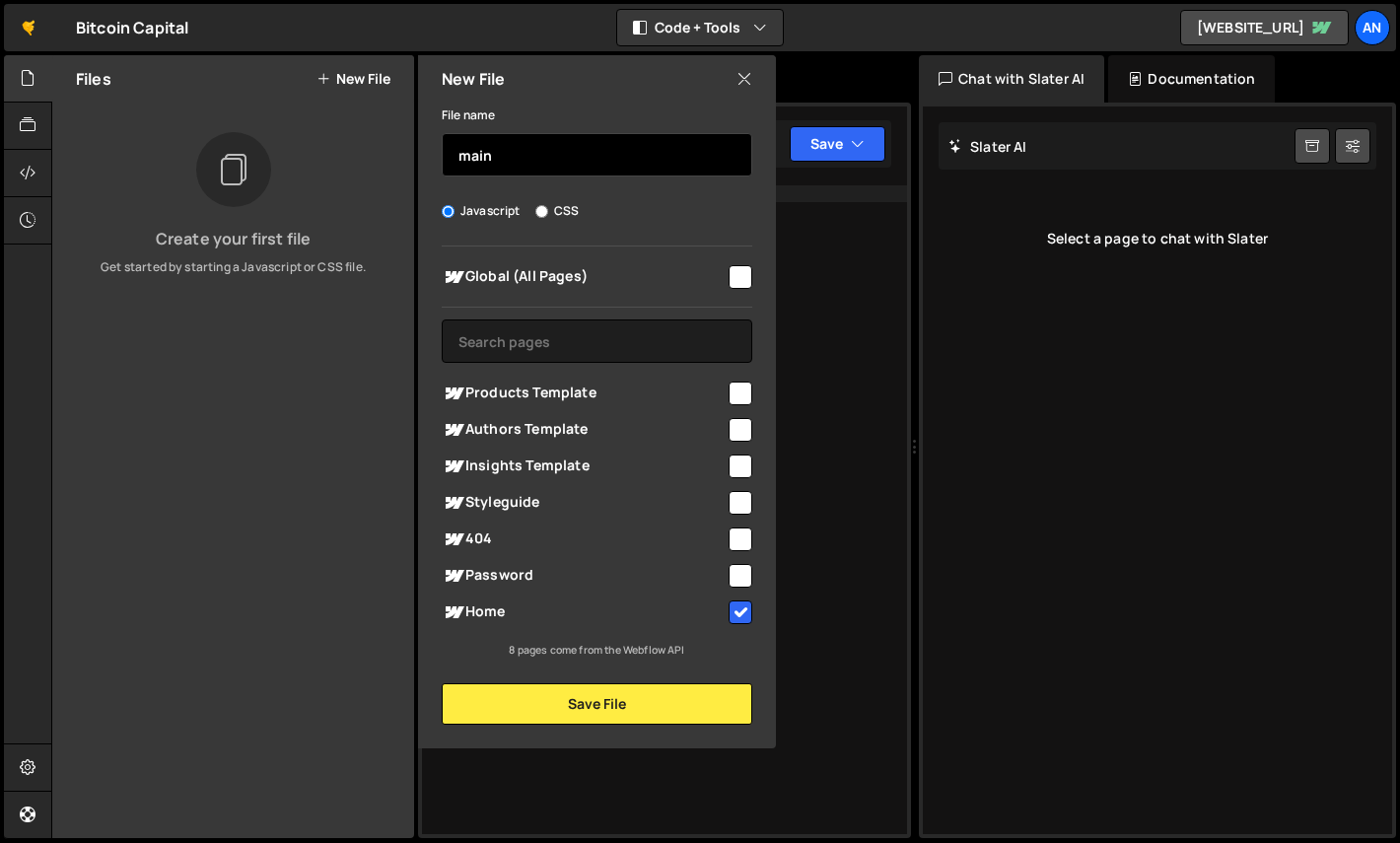 type on "main" 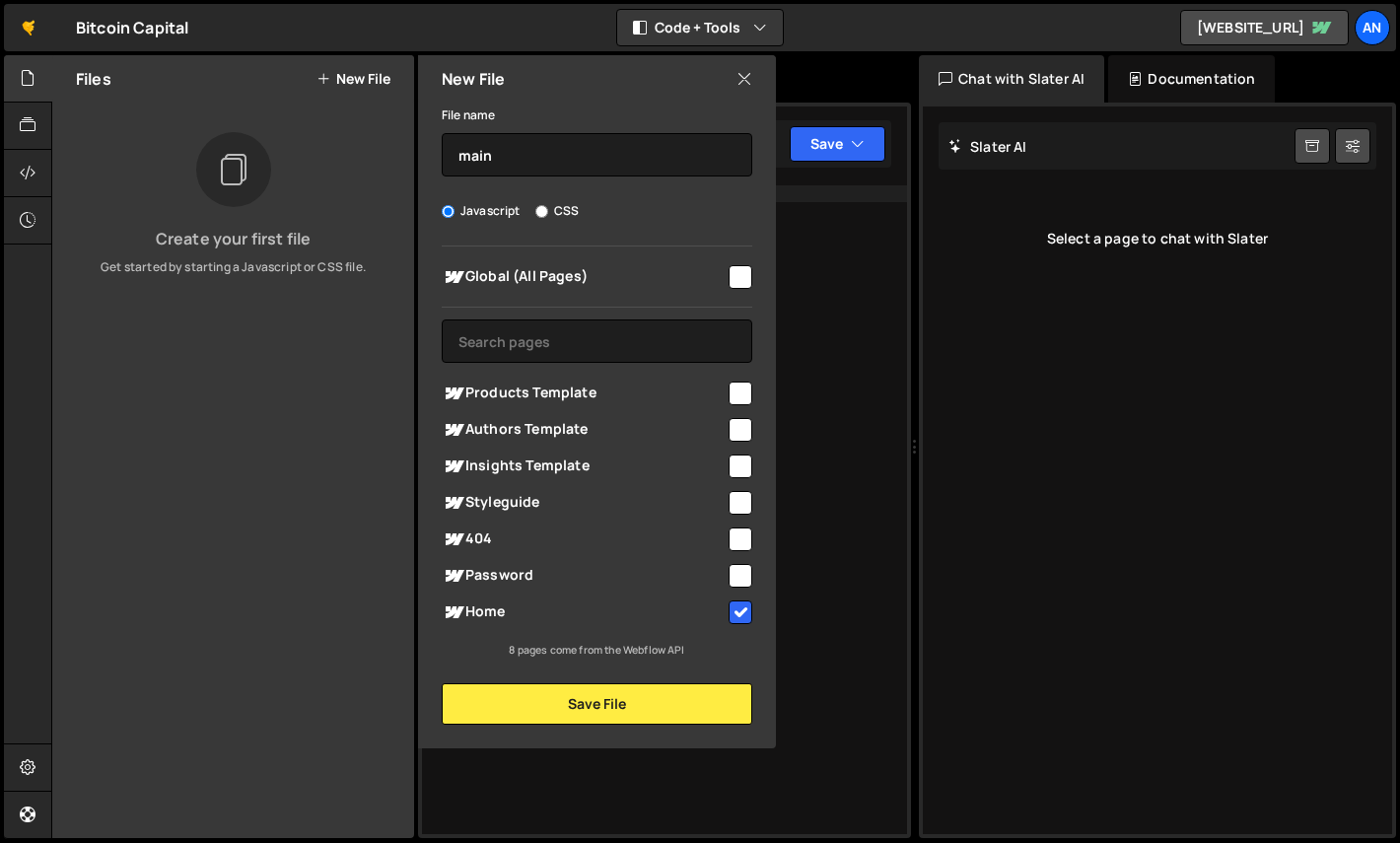 click on "New File
File name
main
Javascript
CSS
Global (All Pages)" at bounding box center [595, 401] 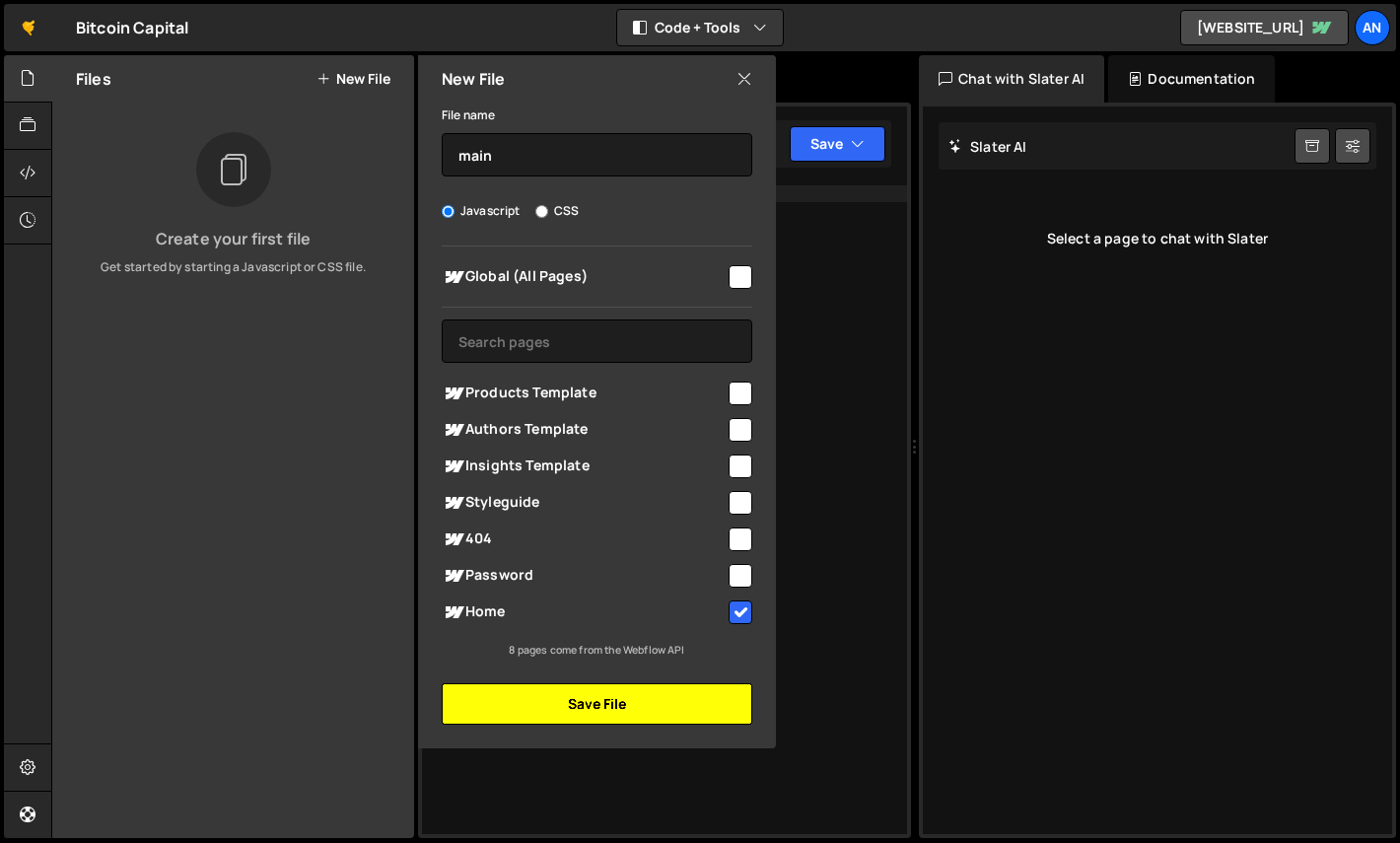 click on "Save File" at bounding box center (596, 704) 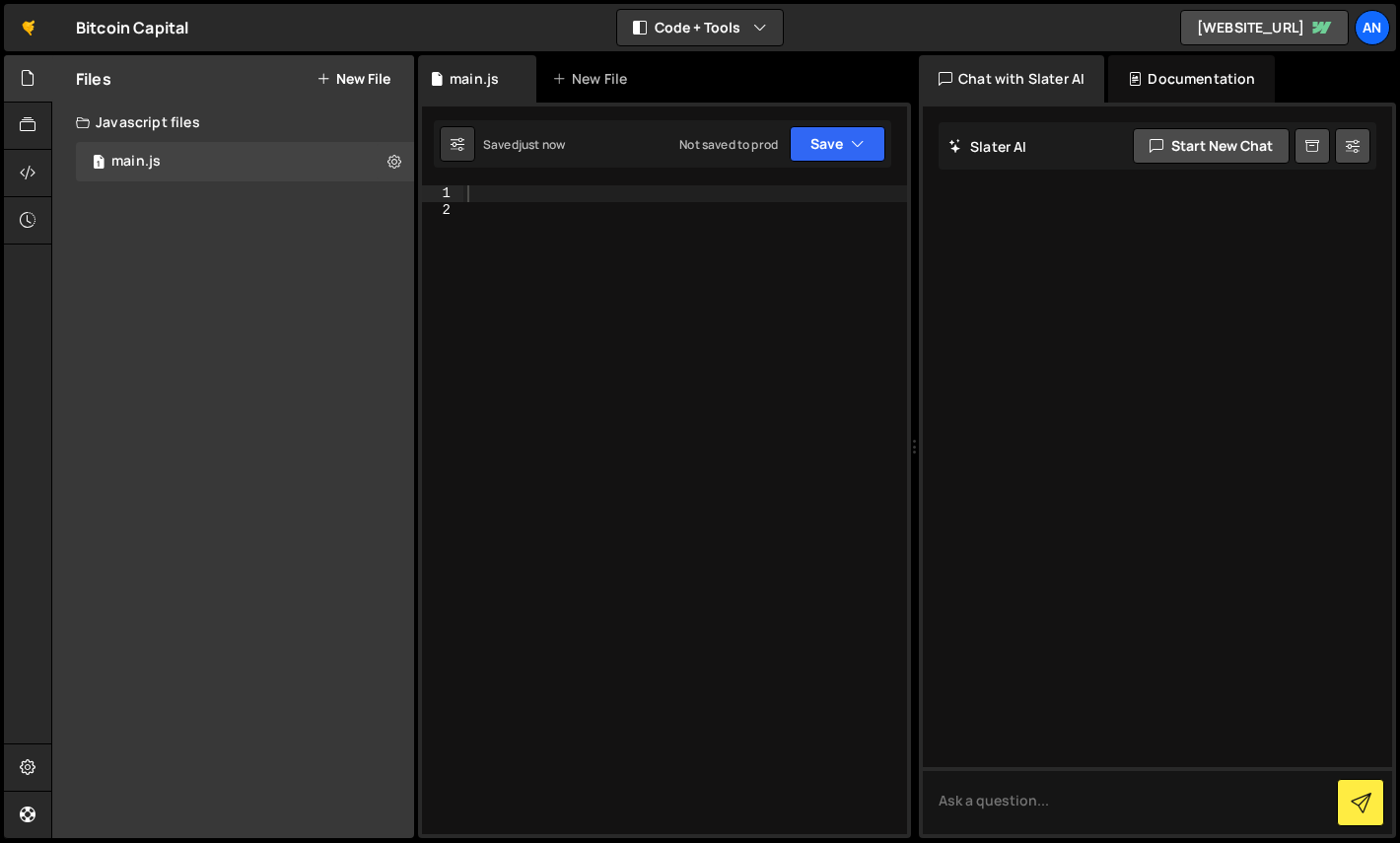 click at bounding box center (685, 526) 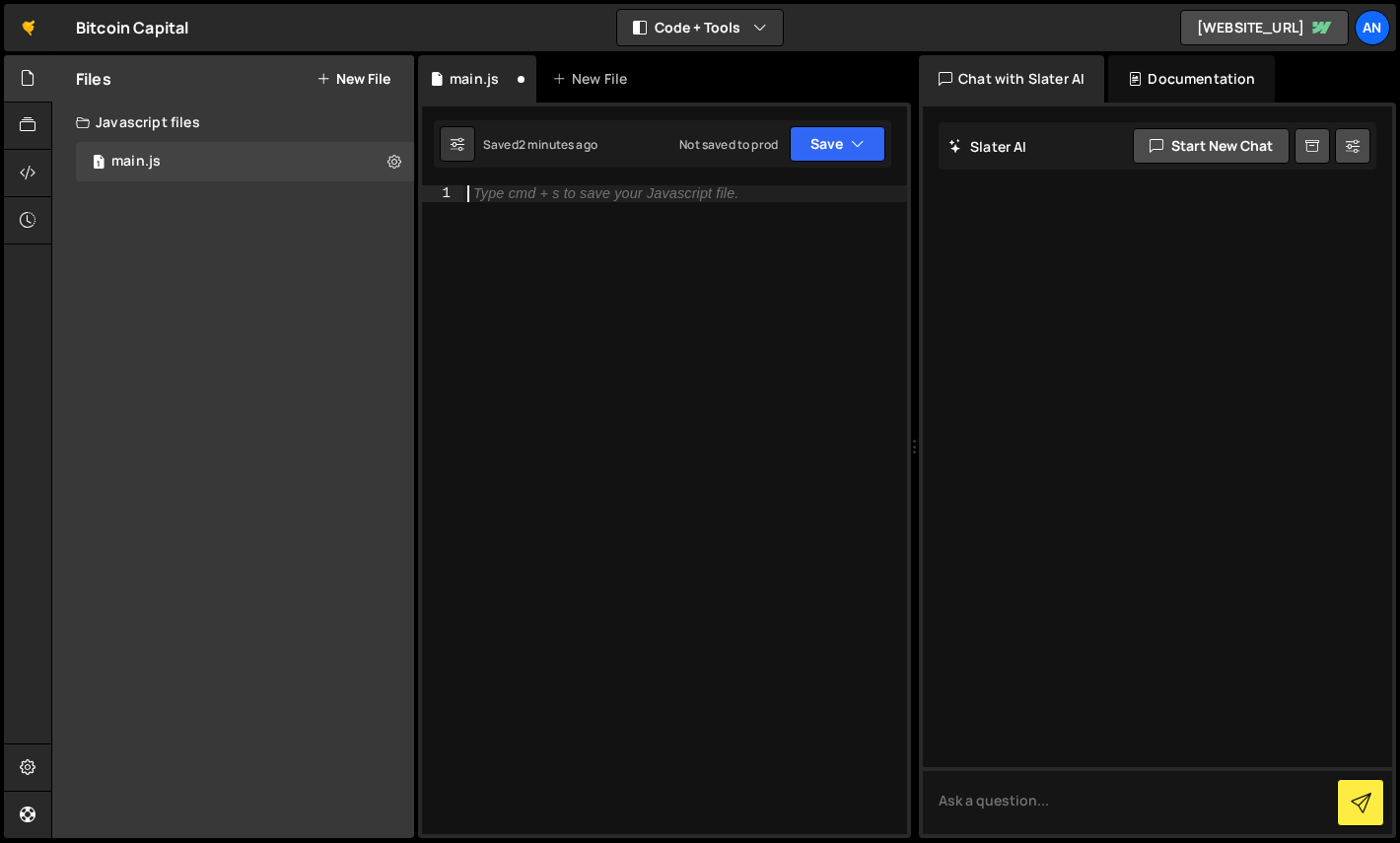 paste on "});" 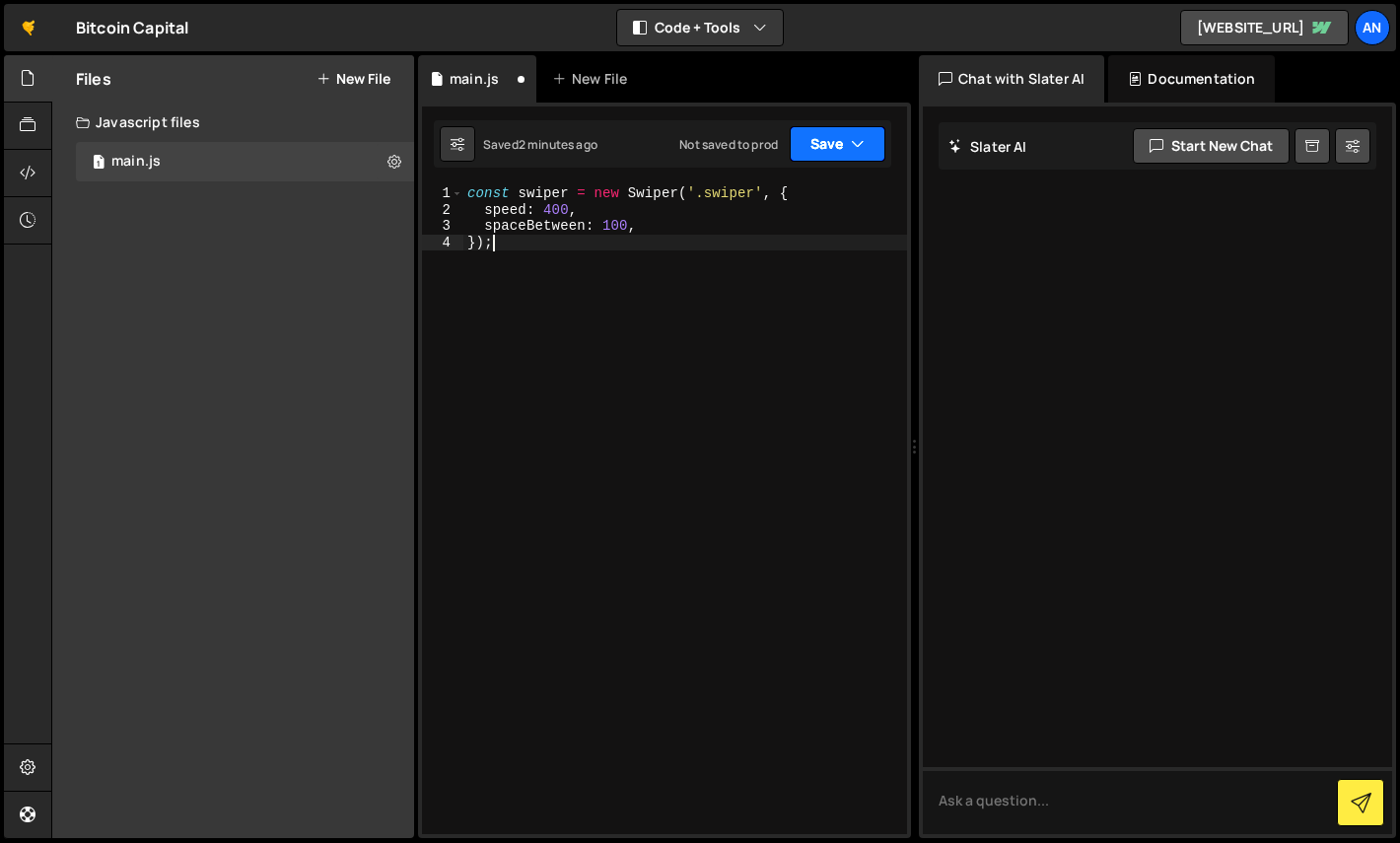 click on "Save" at bounding box center (837, 144) 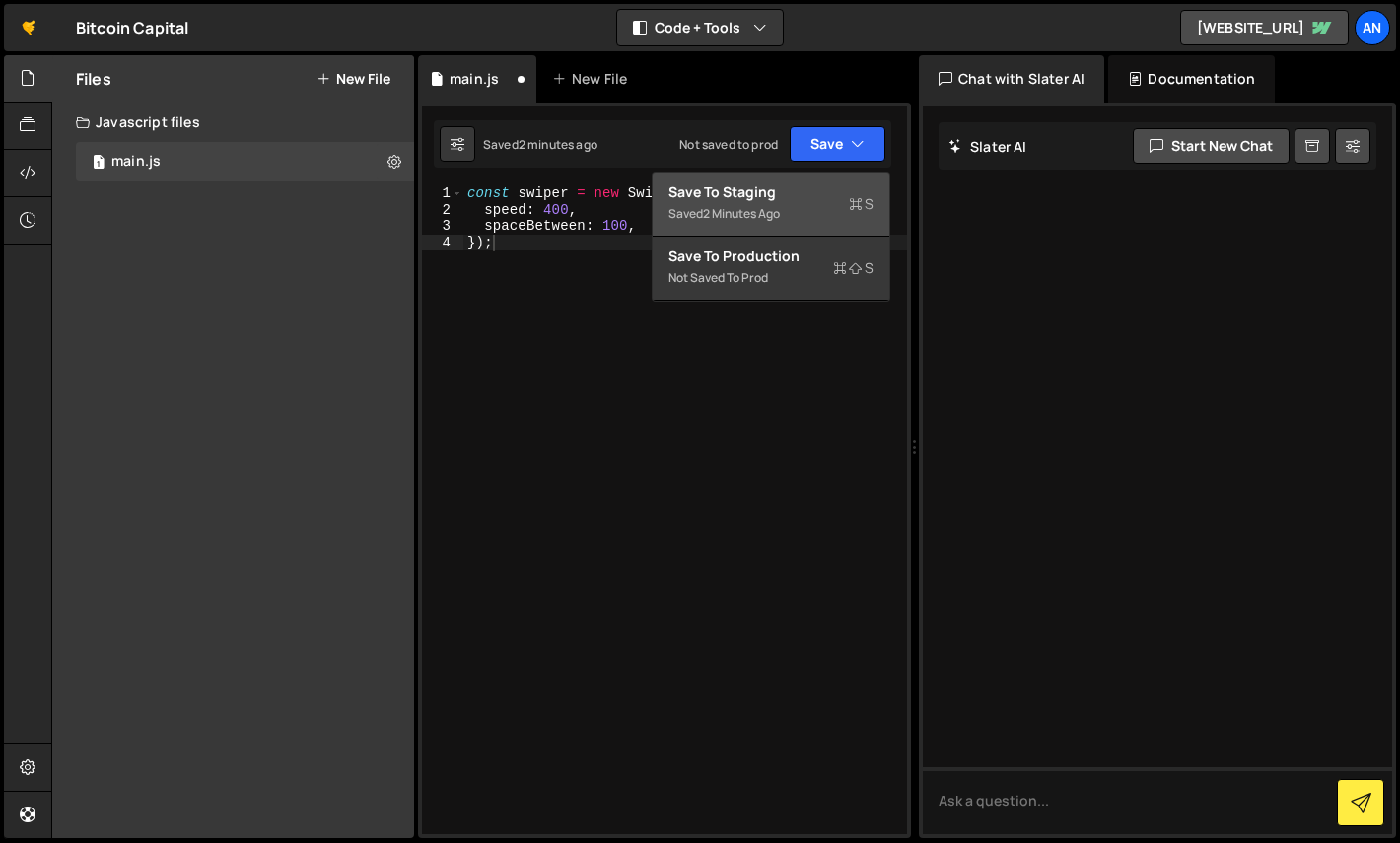 click on "Save to Staging
S" at bounding box center [771, 192] 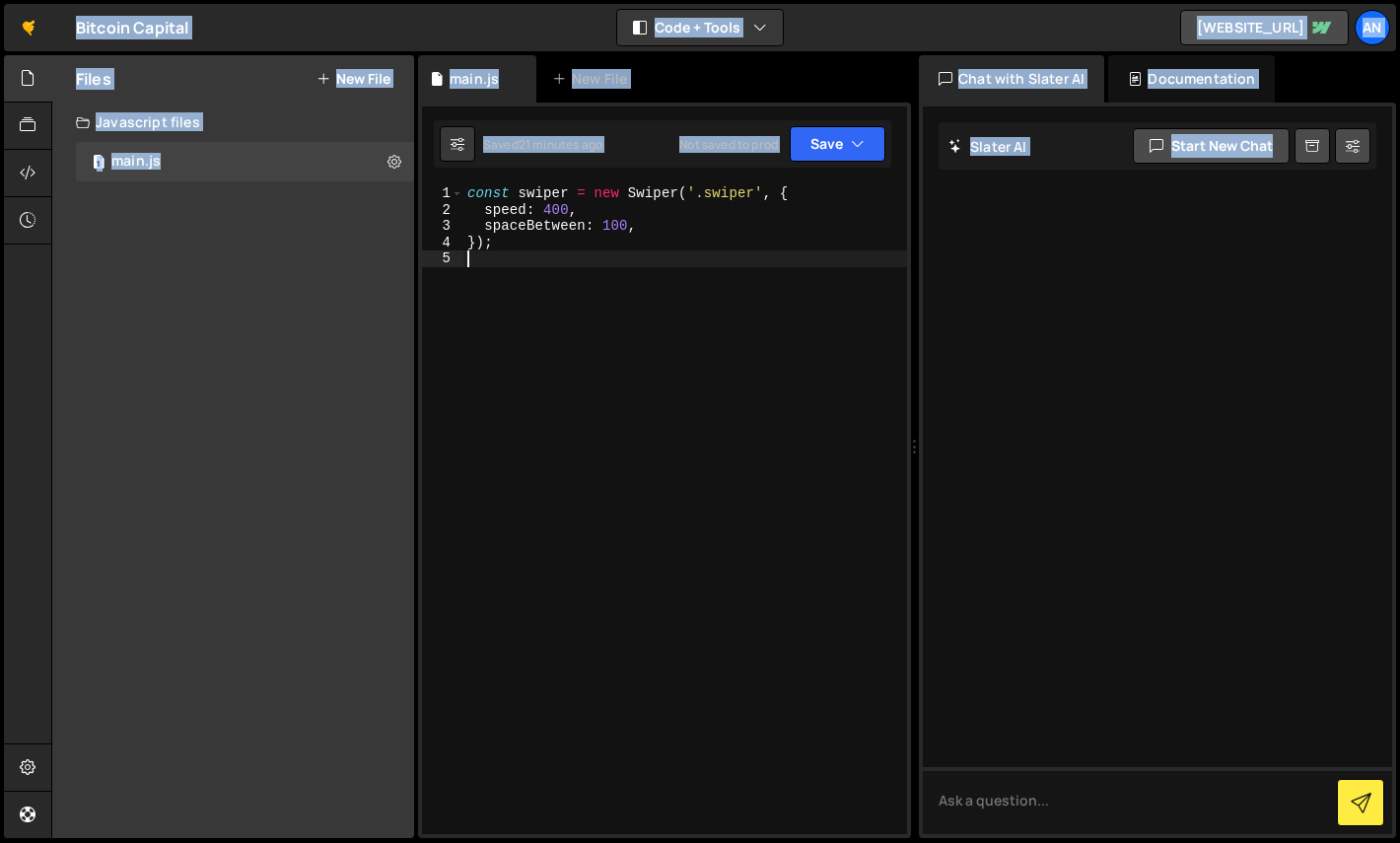 click on "const   swiper   =   new   Swiper ( '.swiper' ,   {    speed :   400 ,    spaceBetween :   100 , }) ;" at bounding box center [685, 526] 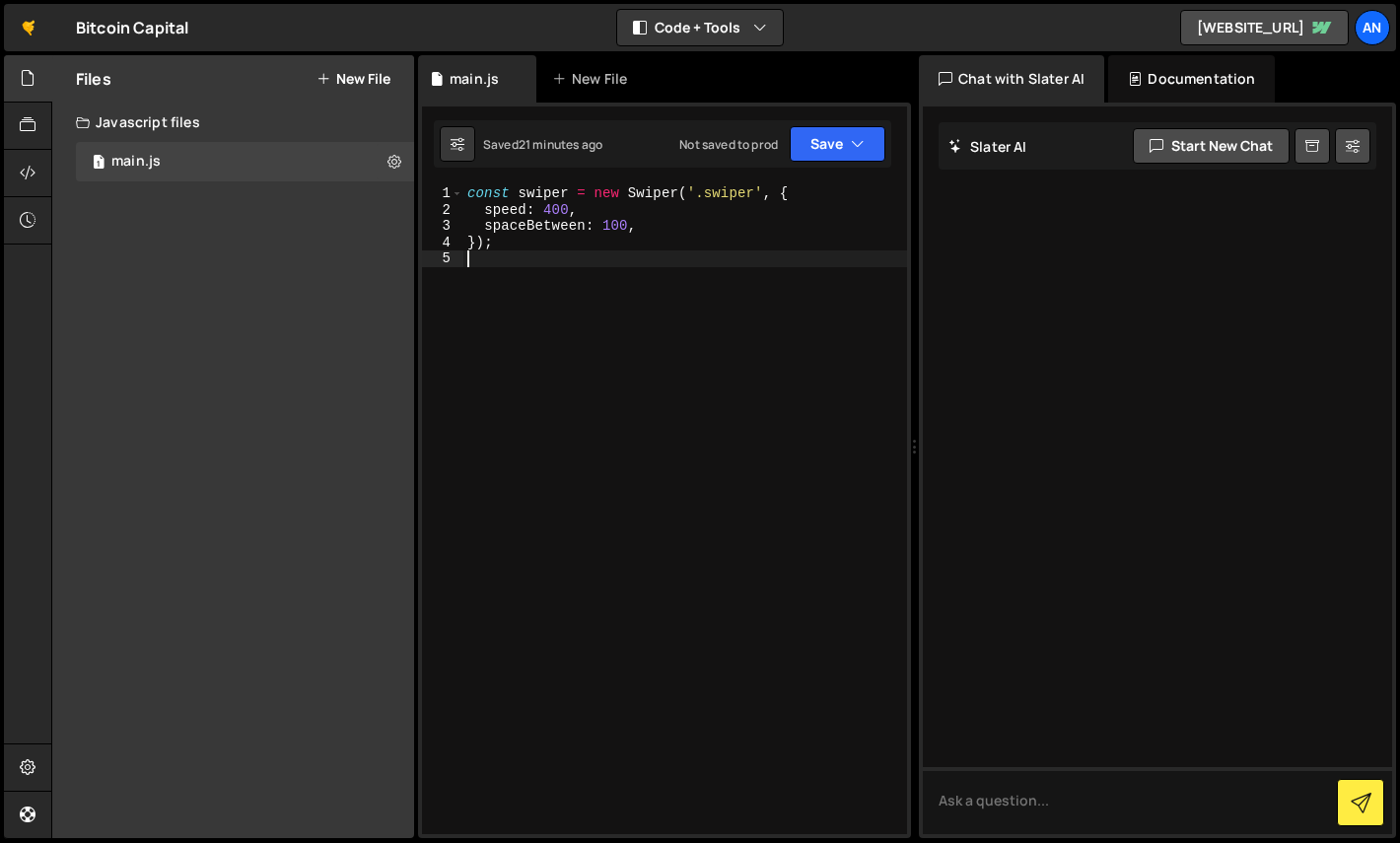 type on "});" 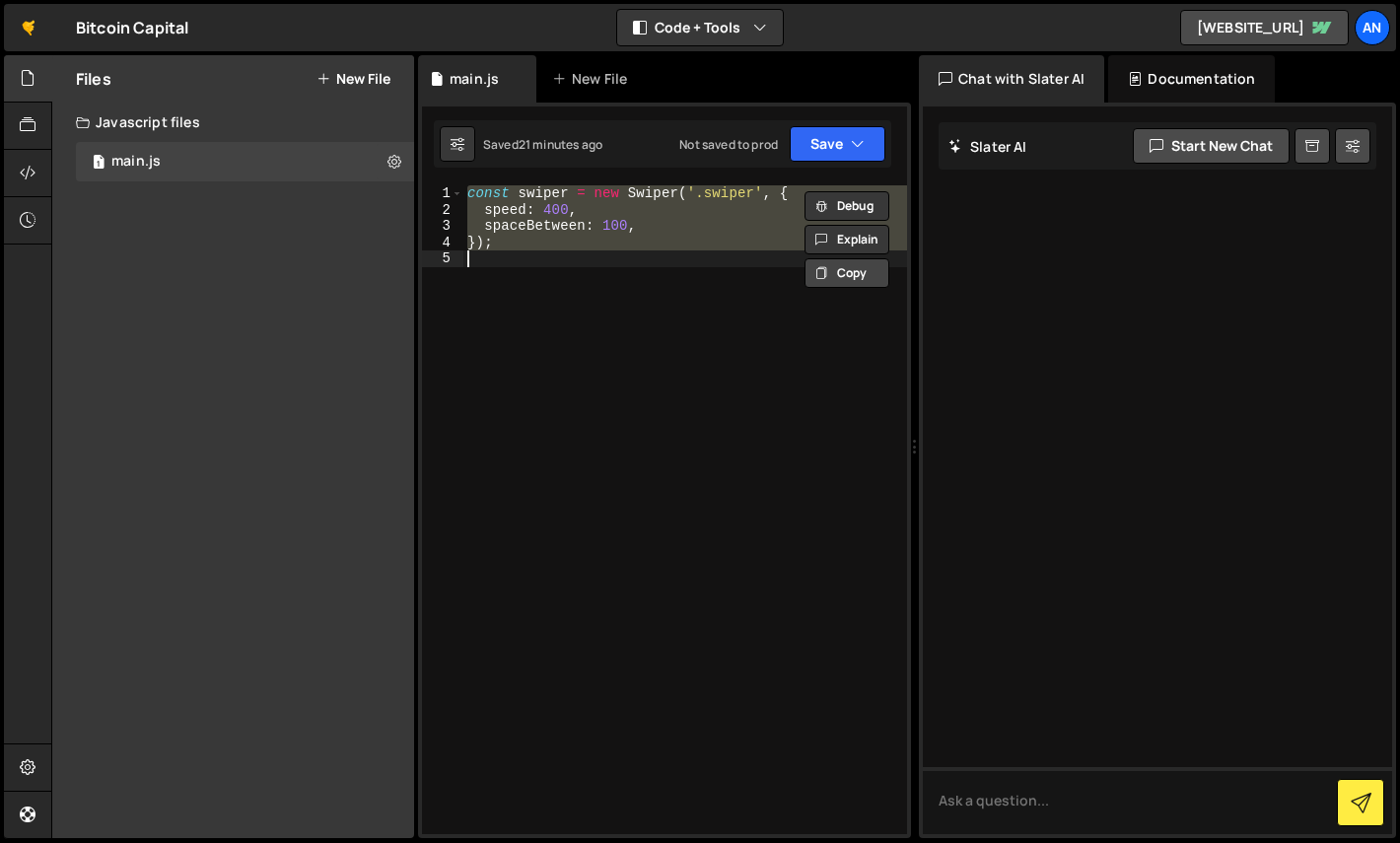 click on "Copy" at bounding box center (847, 273) 